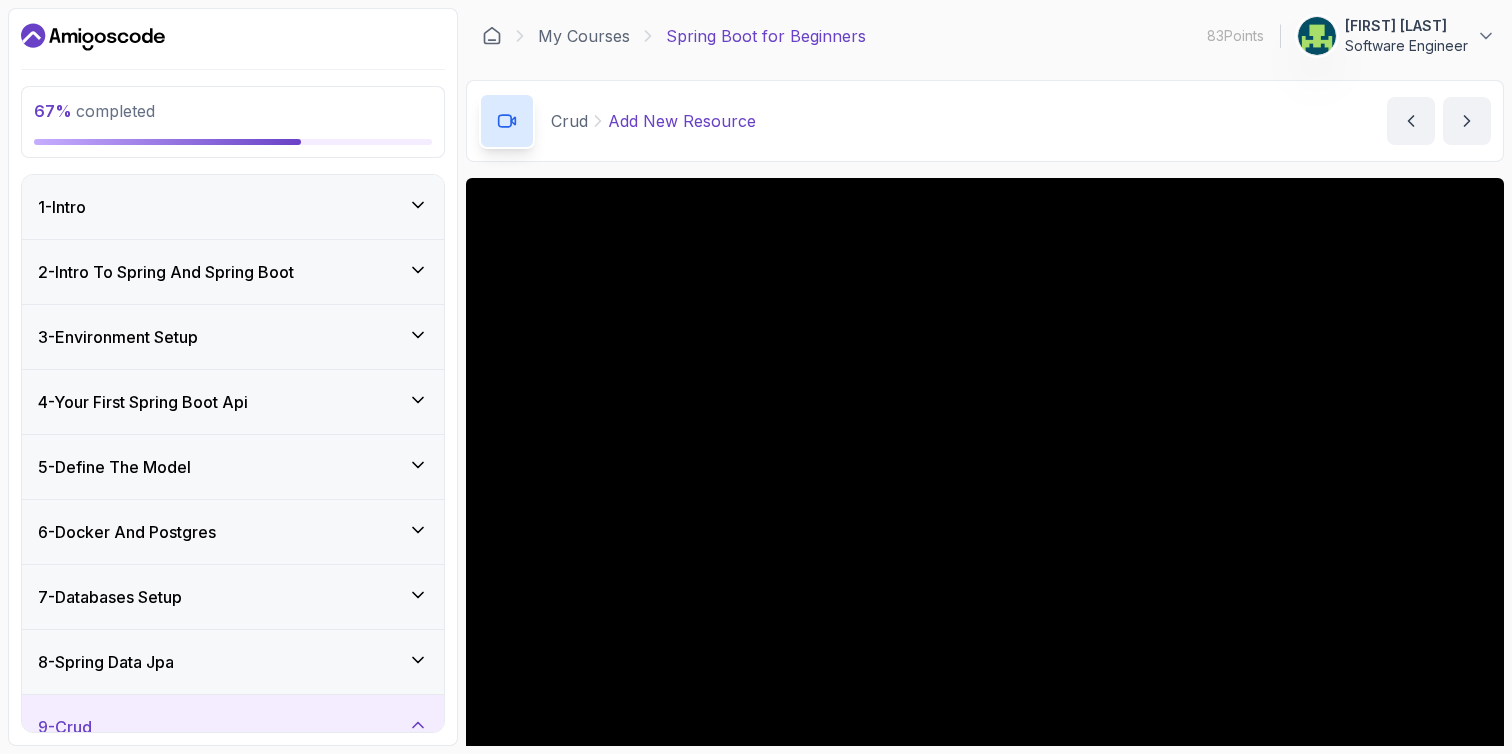 scroll, scrollTop: 0, scrollLeft: 0, axis: both 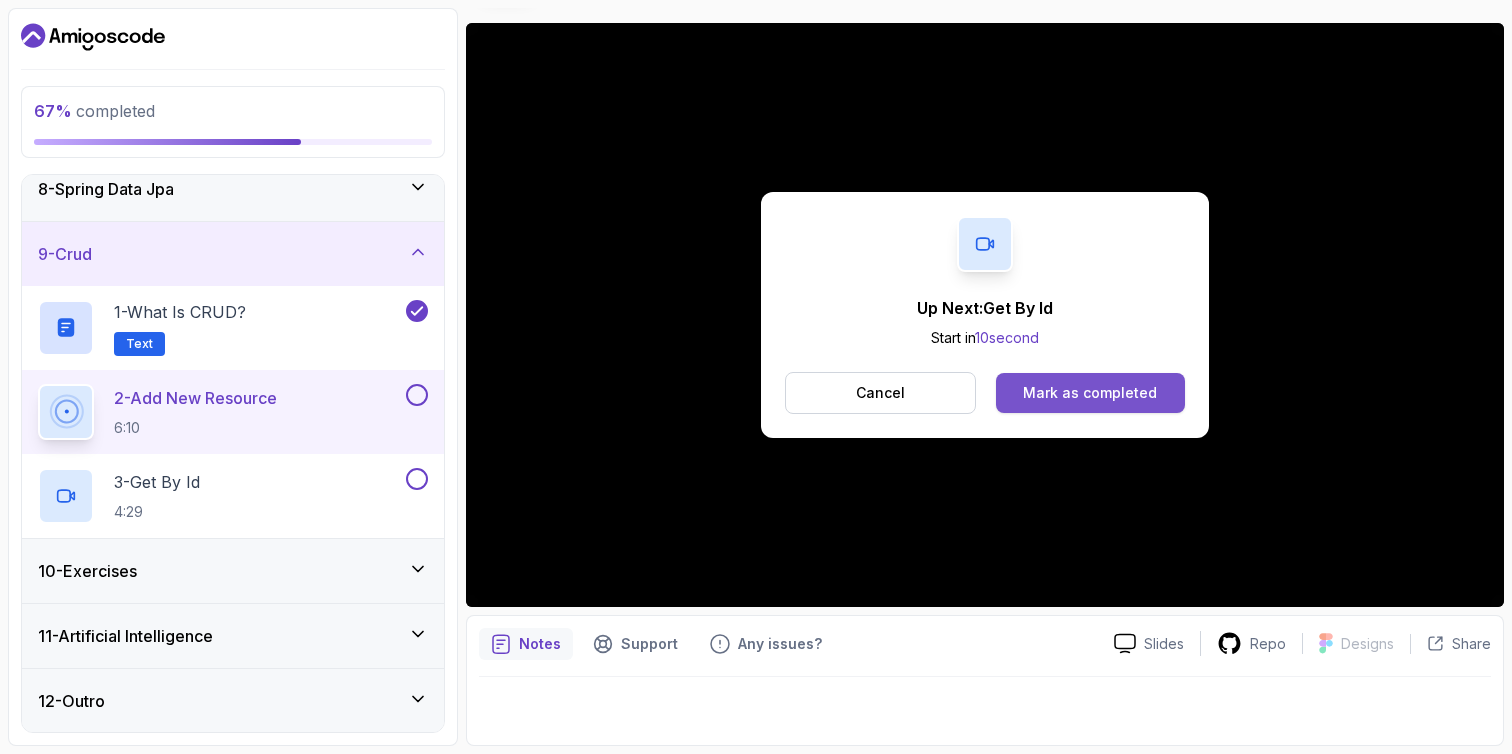 click on "Mark as completed" at bounding box center [1090, 393] 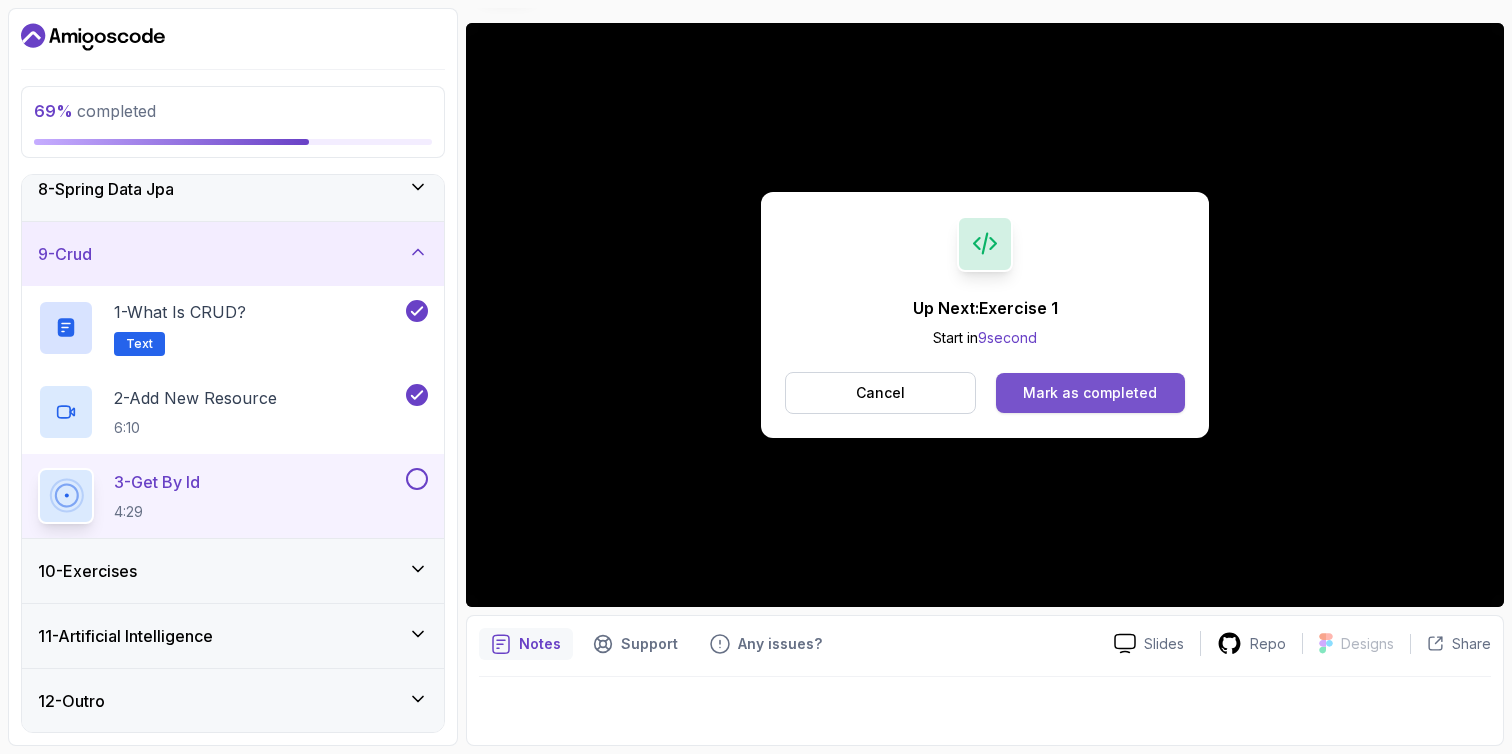 click on "Mark as completed" at bounding box center [1090, 393] 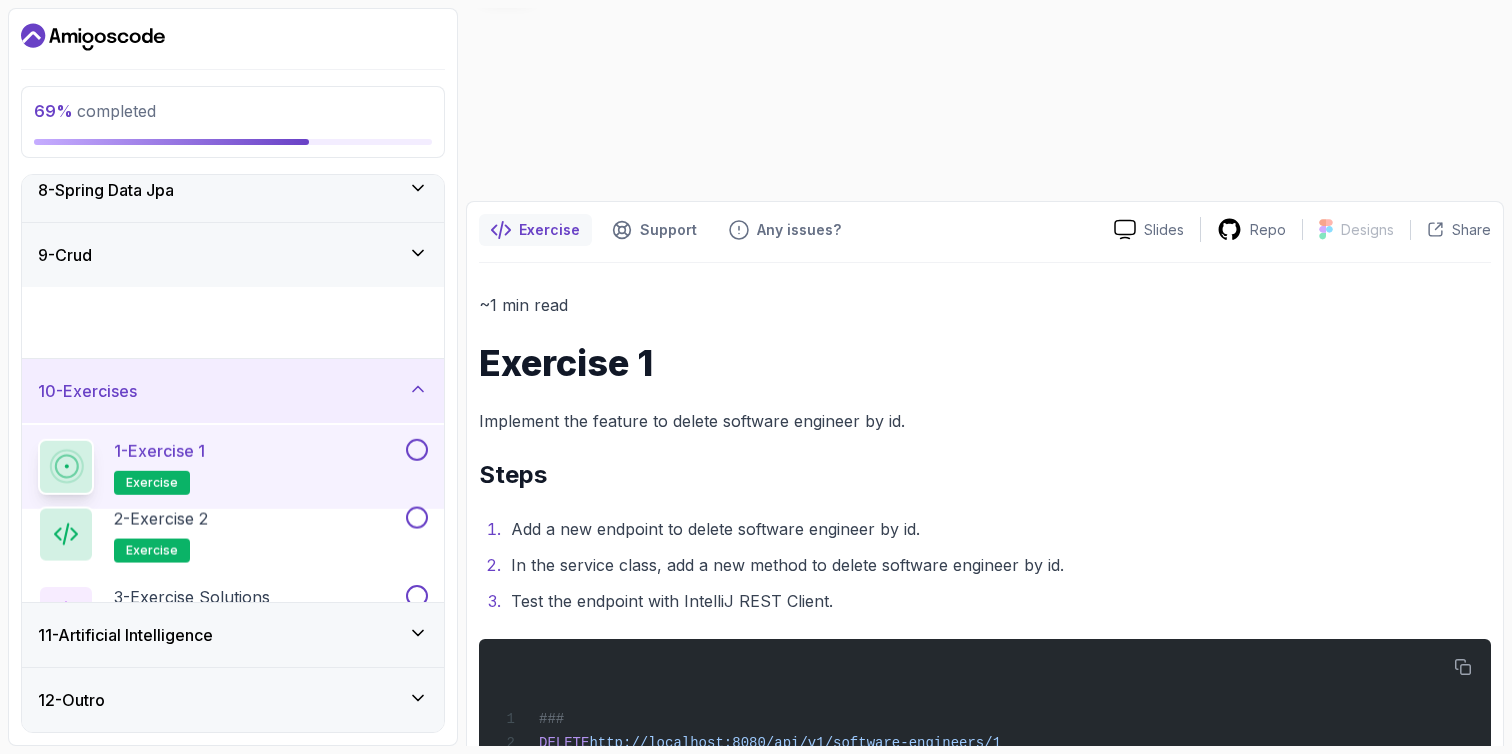 scroll, scrollTop: 473, scrollLeft: 0, axis: vertical 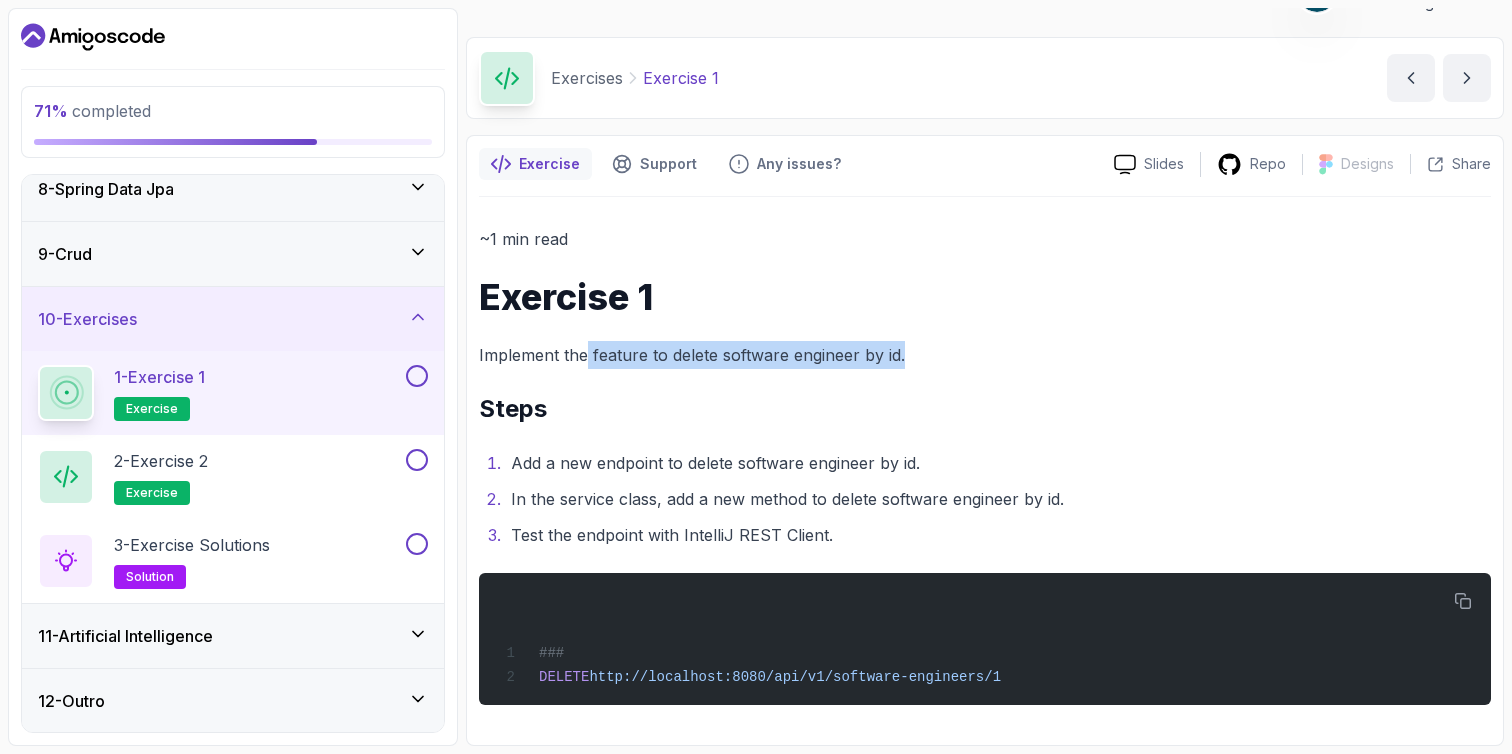 drag, startPoint x: 585, startPoint y: 356, endPoint x: 942, endPoint y: 345, distance: 357.16943 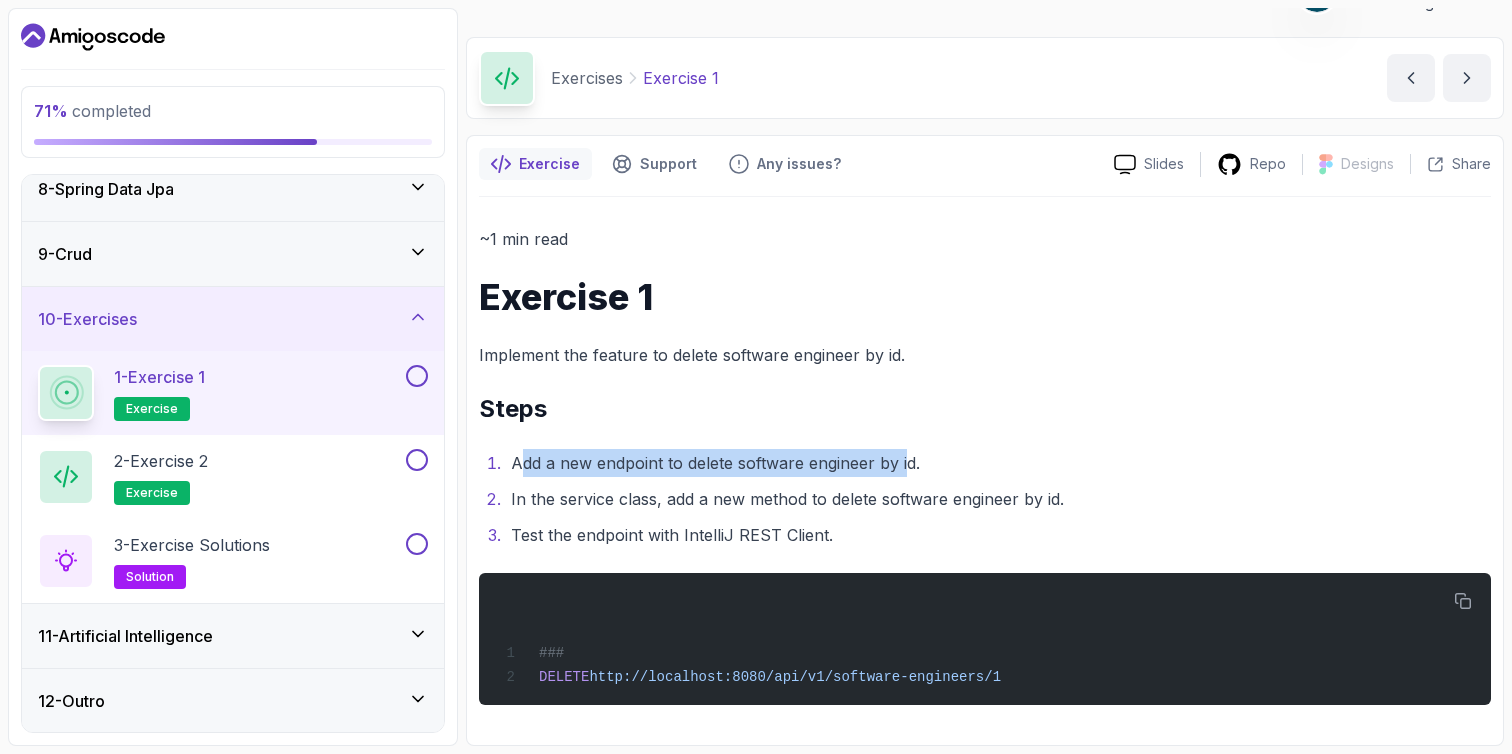 drag, startPoint x: 534, startPoint y: 466, endPoint x: 910, endPoint y: 458, distance: 376.08508 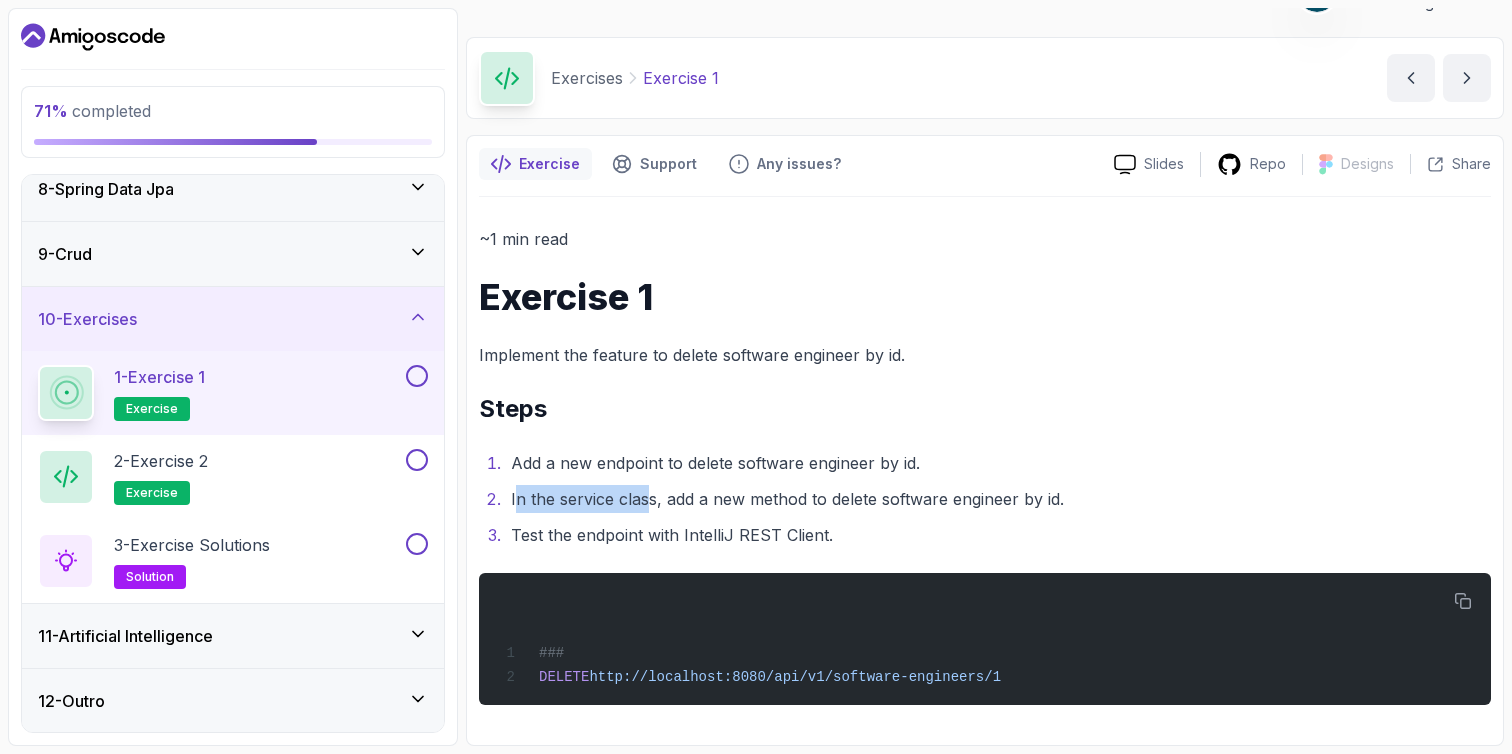 drag, startPoint x: 520, startPoint y: 499, endPoint x: 652, endPoint y: 497, distance: 132.01515 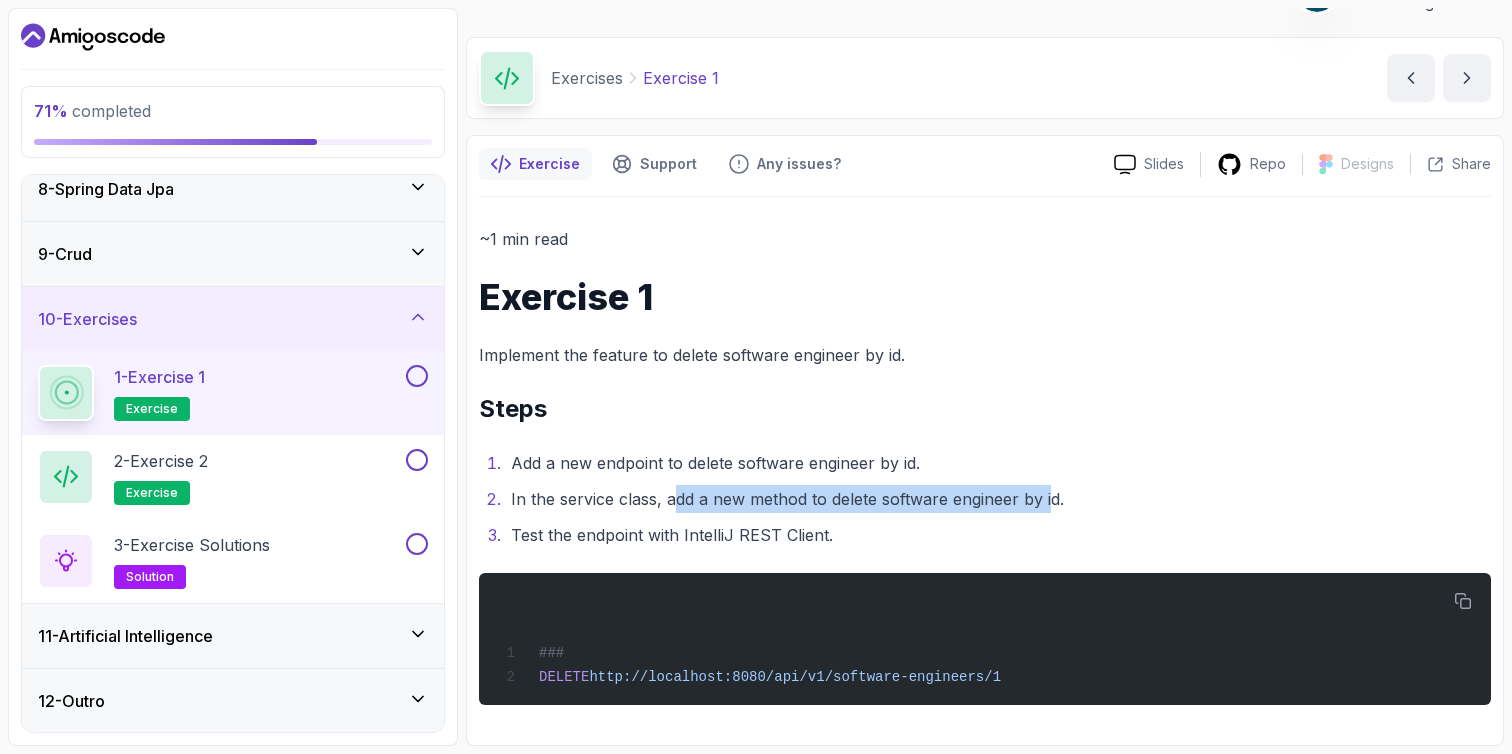 drag, startPoint x: 685, startPoint y: 497, endPoint x: 1053, endPoint y: 494, distance: 368.01224 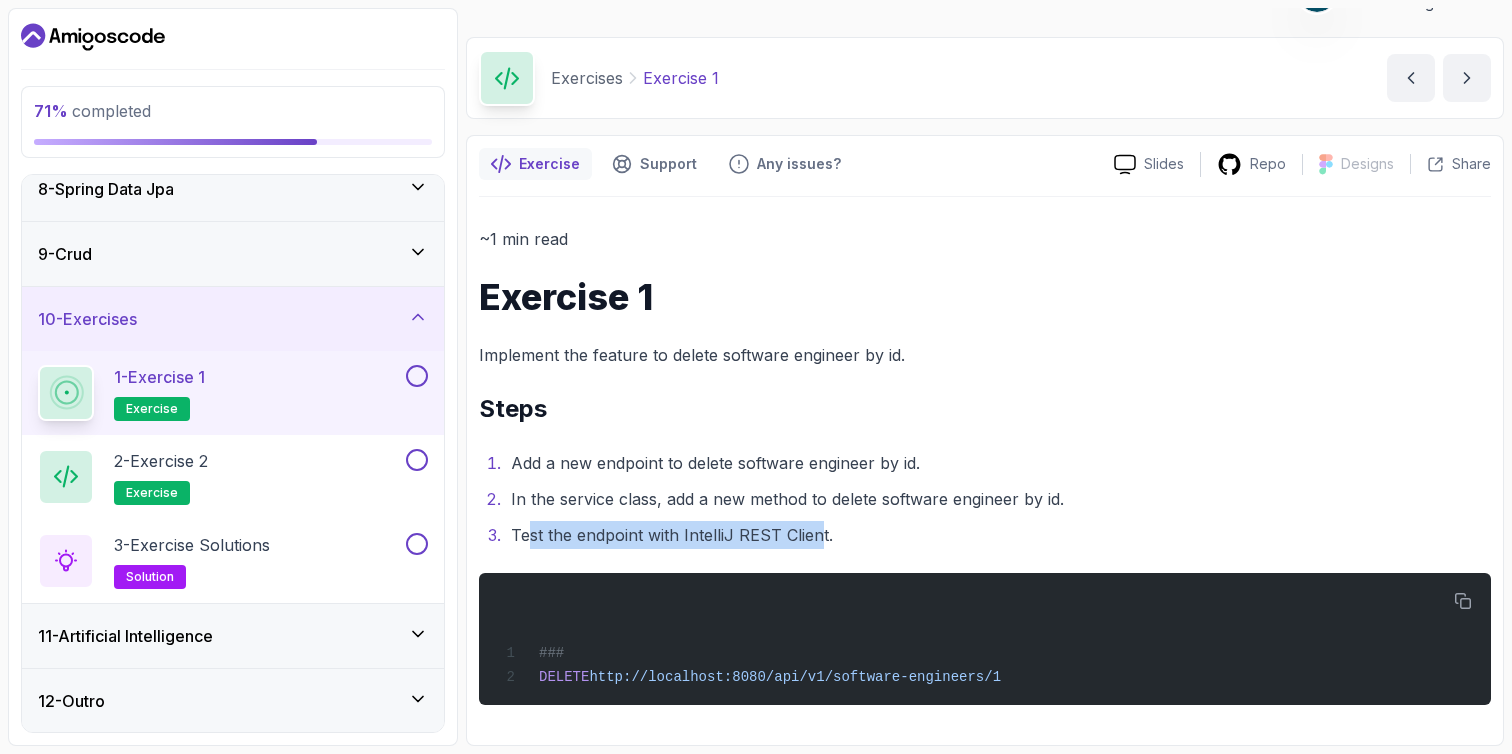 drag, startPoint x: 588, startPoint y: 536, endPoint x: 829, endPoint y: 530, distance: 241.07468 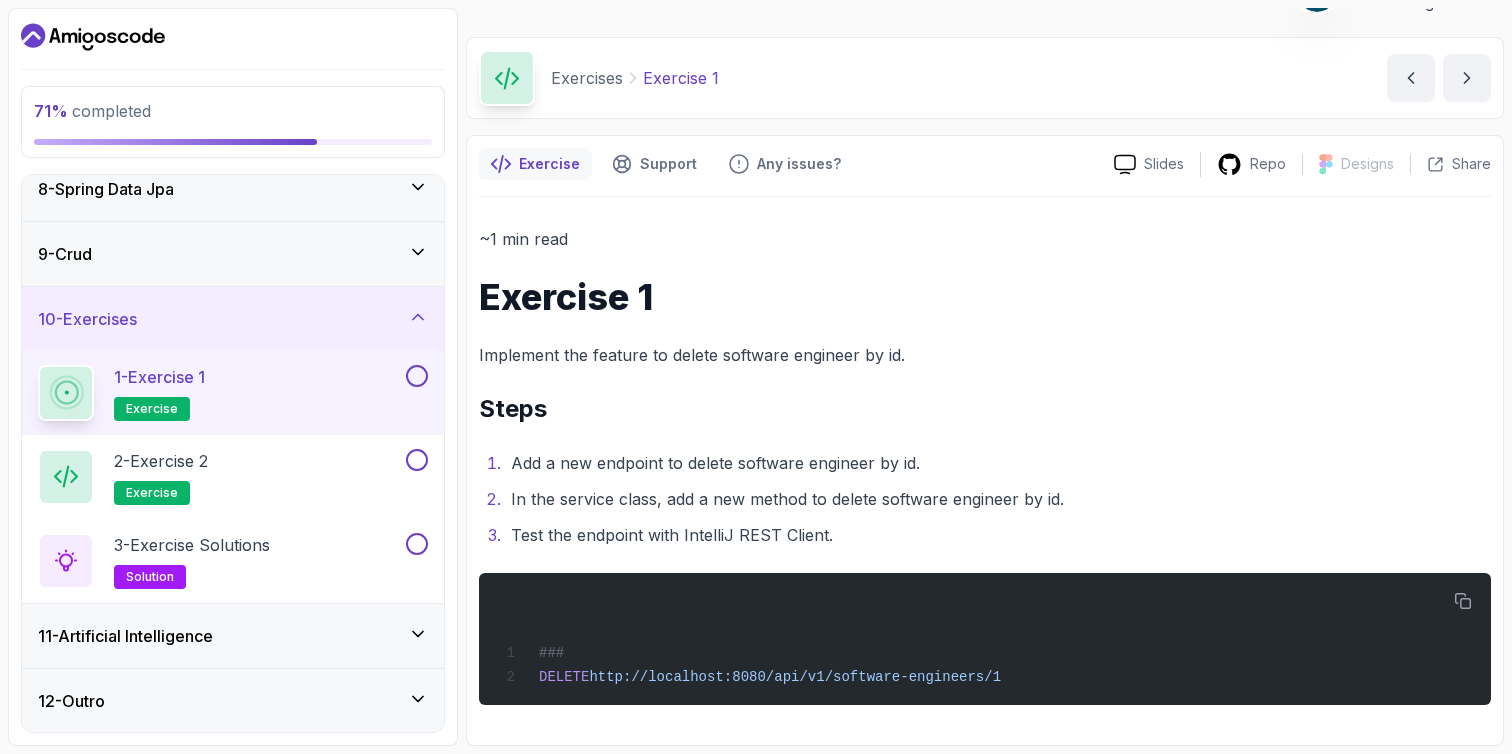 click on "Test the endpoint with IntelliJ REST Client." at bounding box center (998, 535) 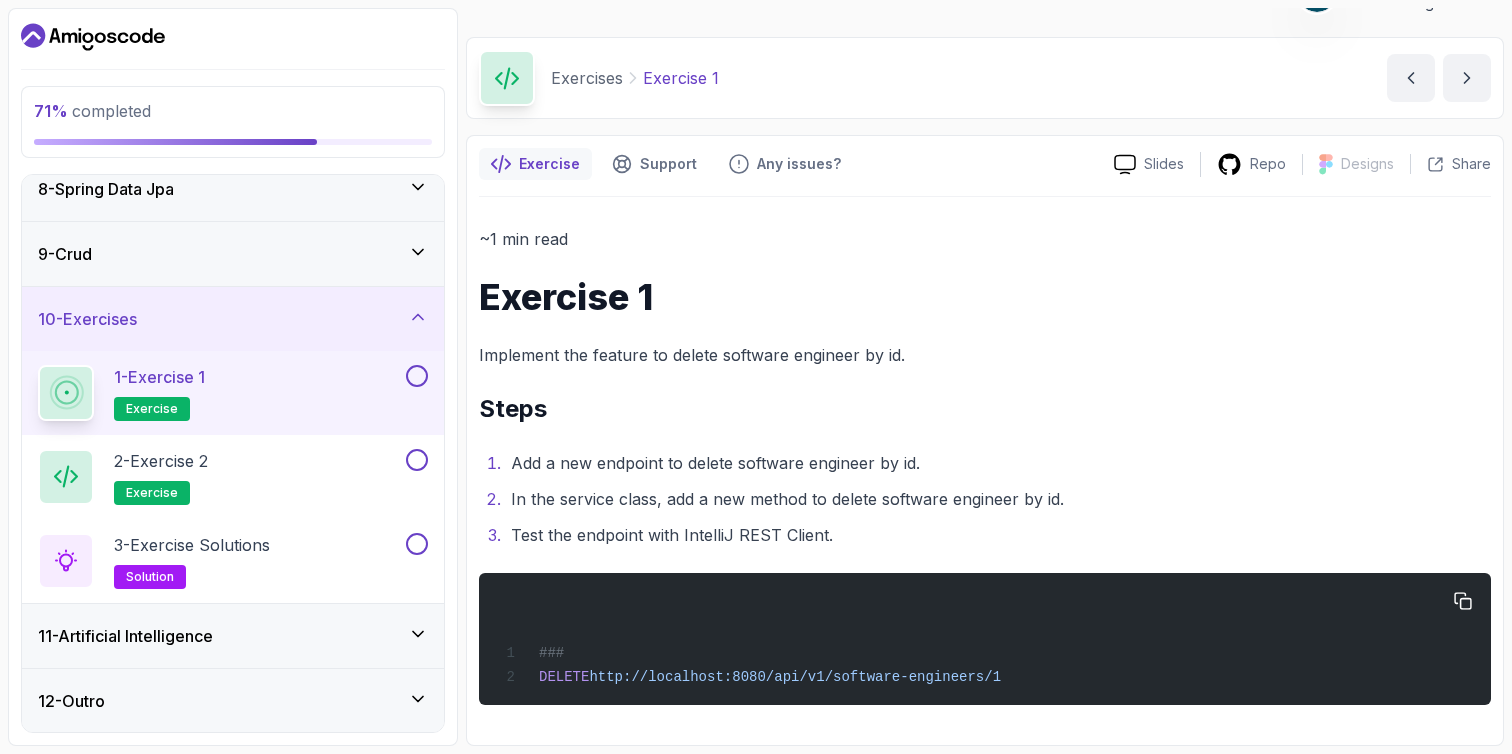drag, startPoint x: 565, startPoint y: 678, endPoint x: 1060, endPoint y: 681, distance: 495.0091 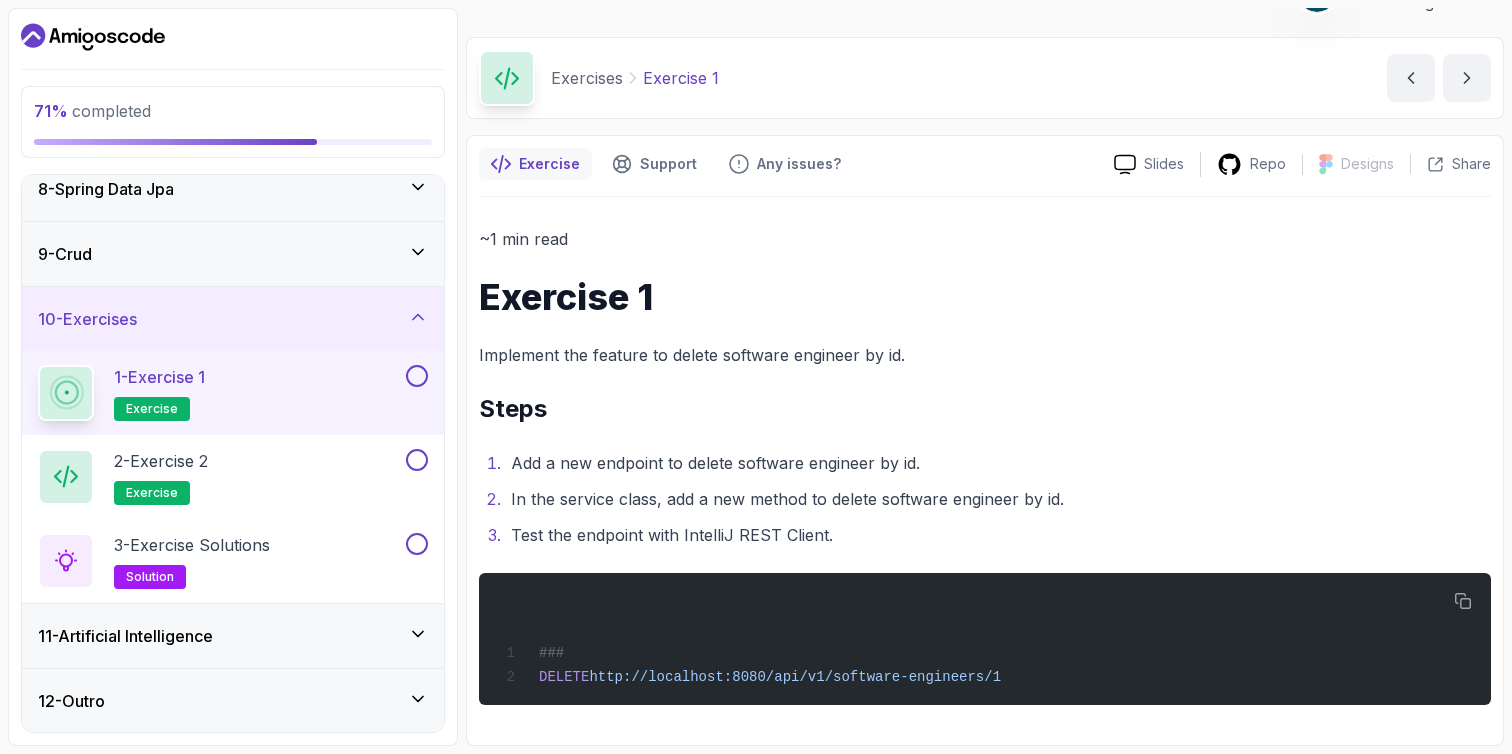 copy on "DELETE  http://localhost:8080/api/v1/software-engineers/[ID]" 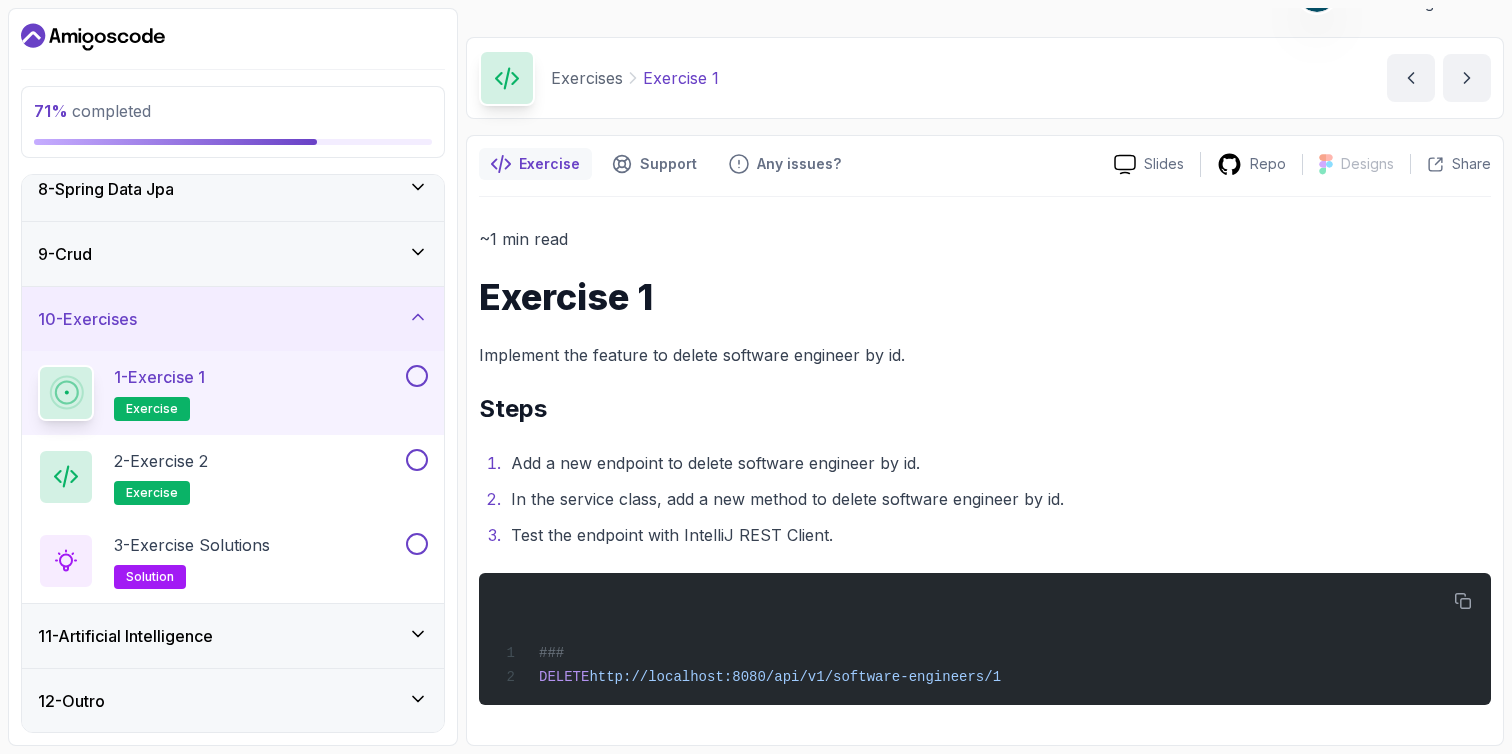 click on "Test the endpoint with IntelliJ REST Client." at bounding box center (998, 535) 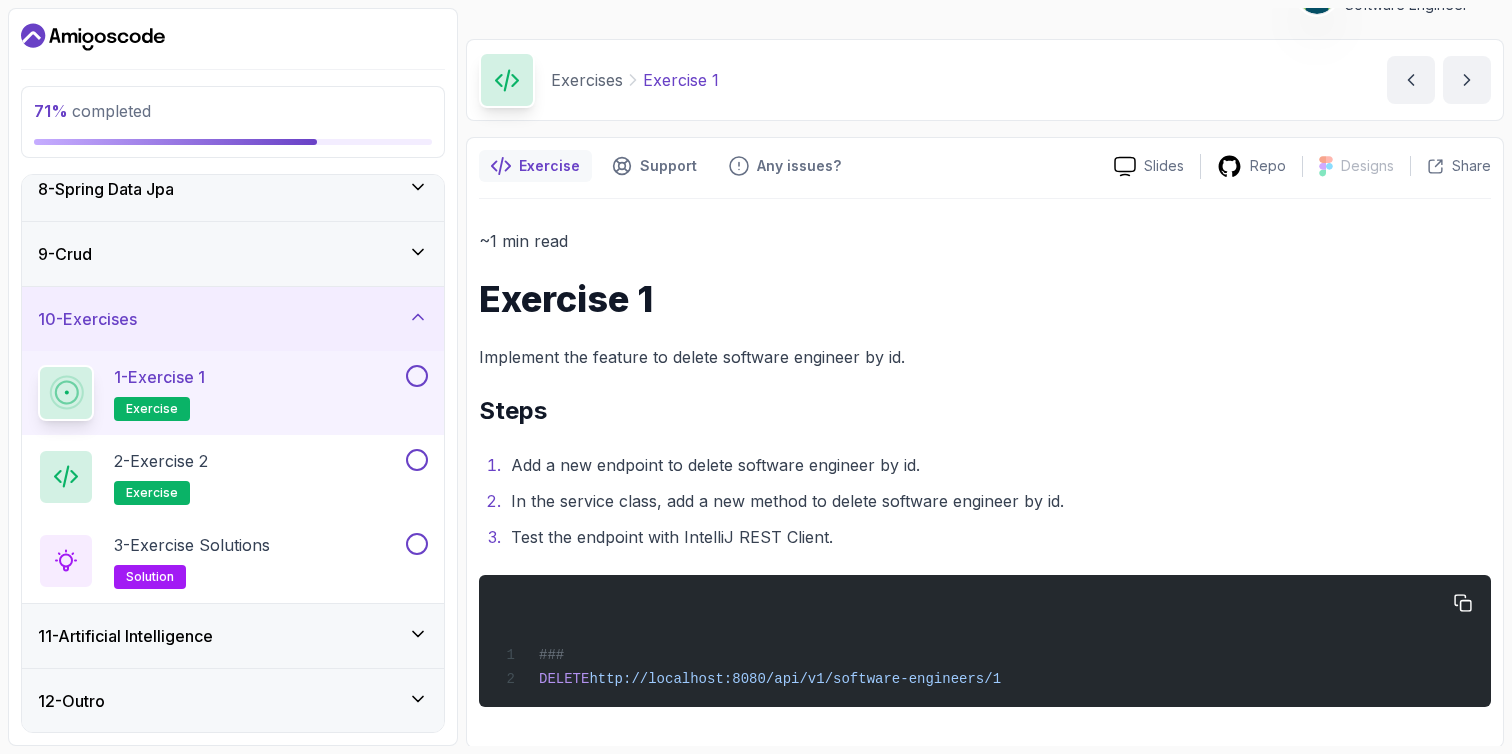scroll, scrollTop: 45, scrollLeft: 0, axis: vertical 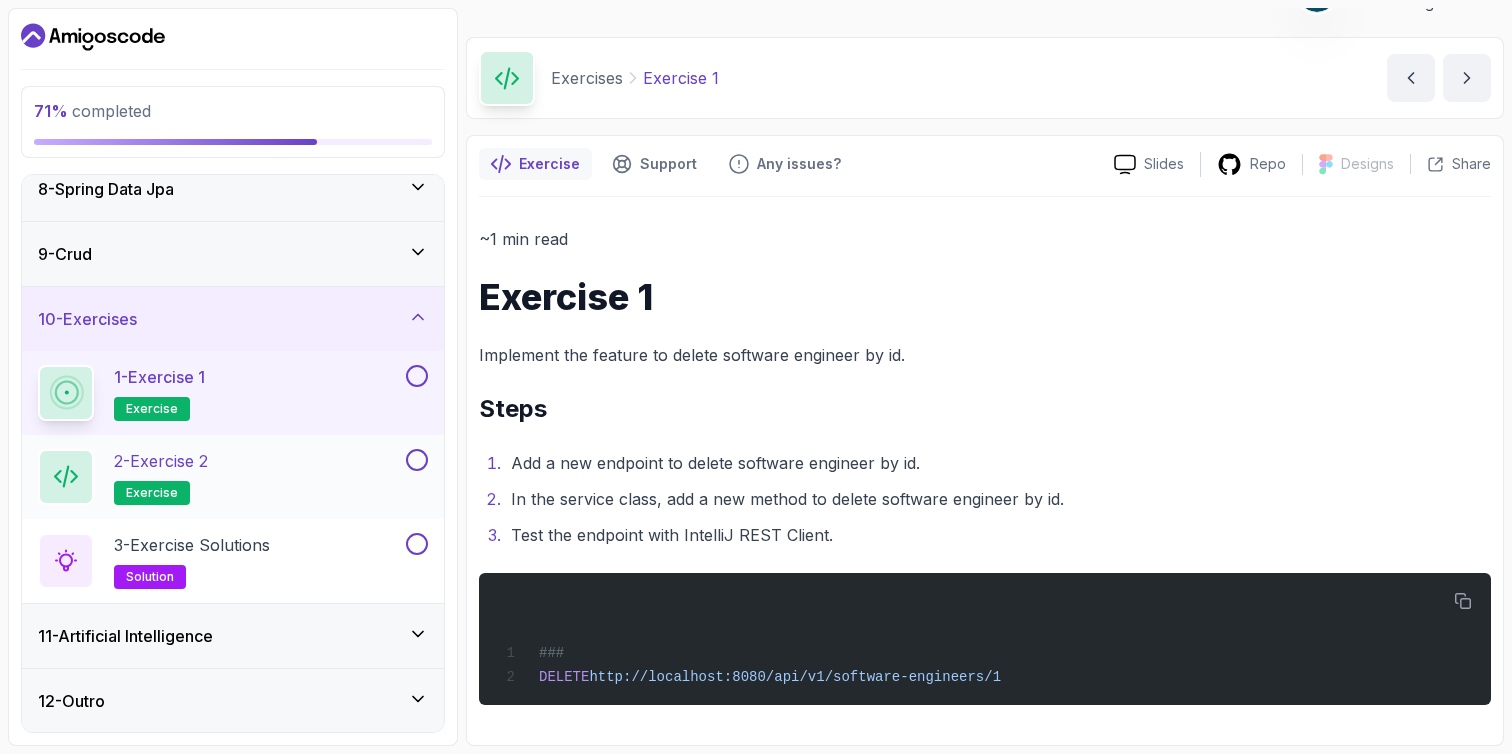 click at bounding box center [417, 460] 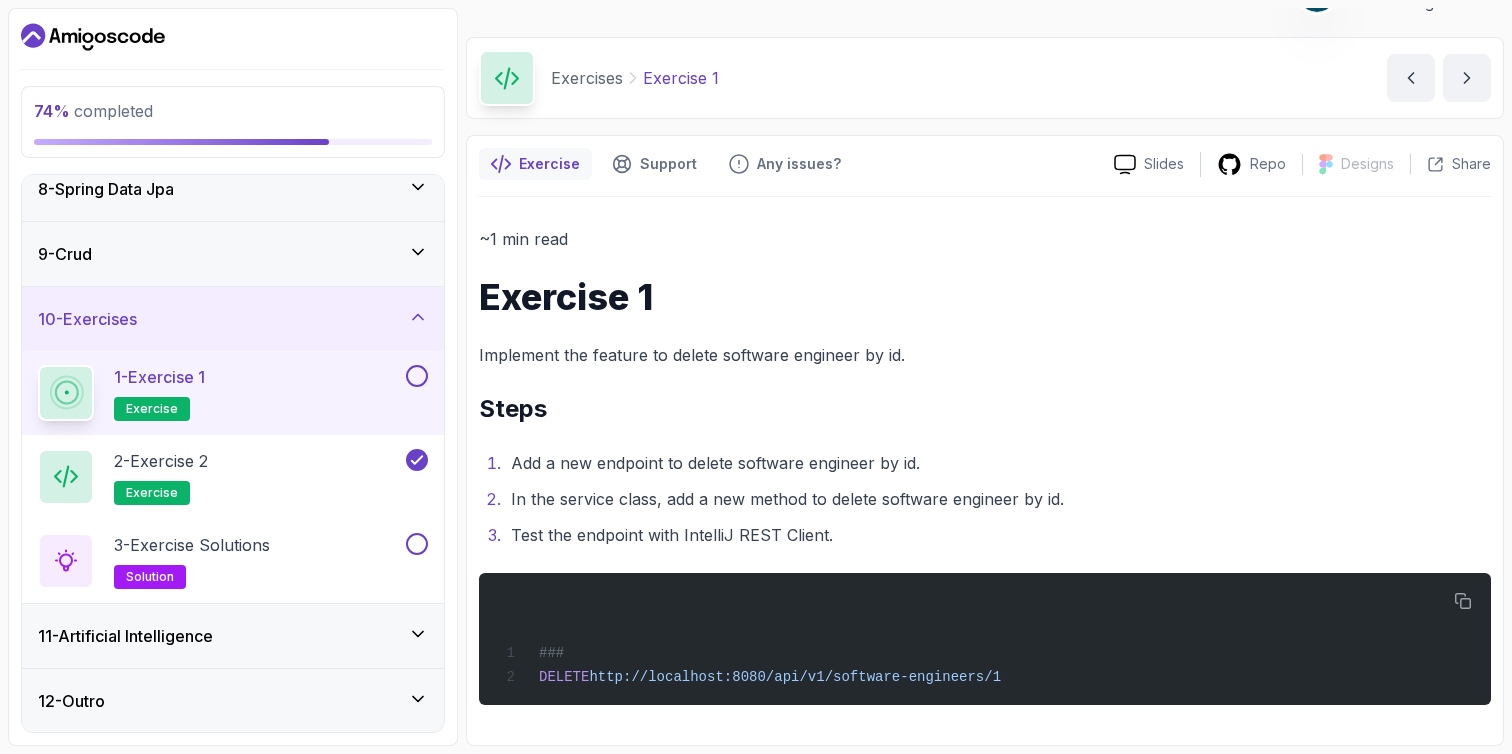 click at bounding box center [417, 376] 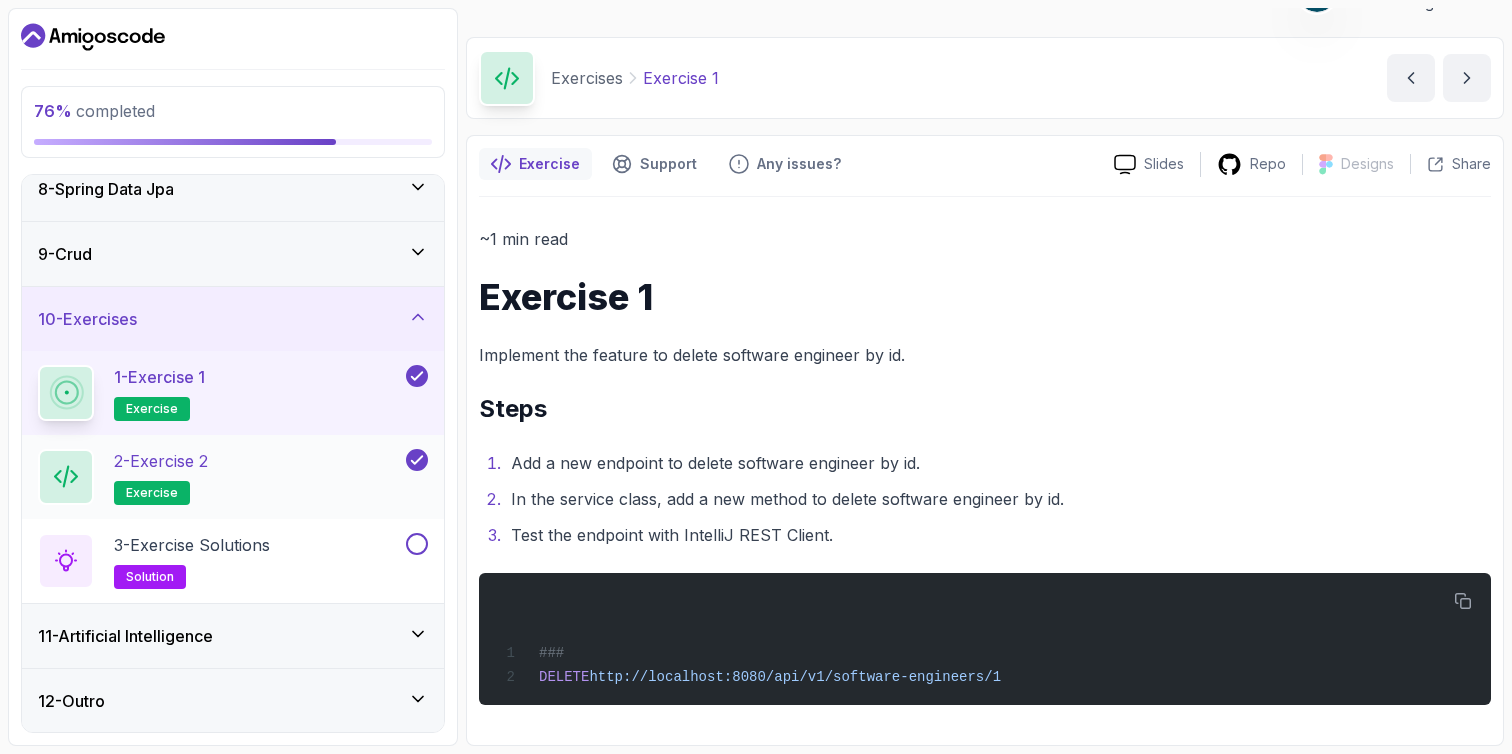 click 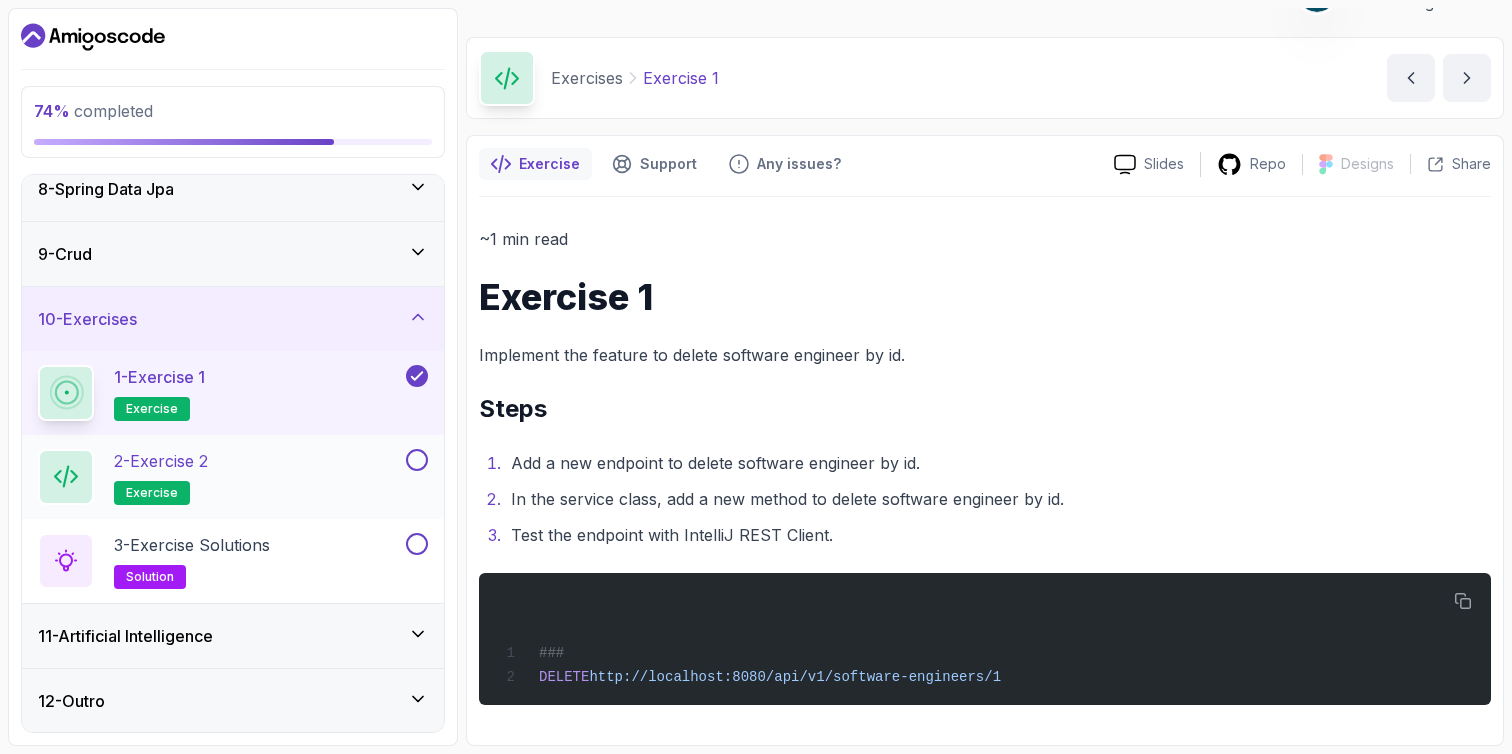 click on "2  -  Exercise 2 exercise" at bounding box center (220, 477) 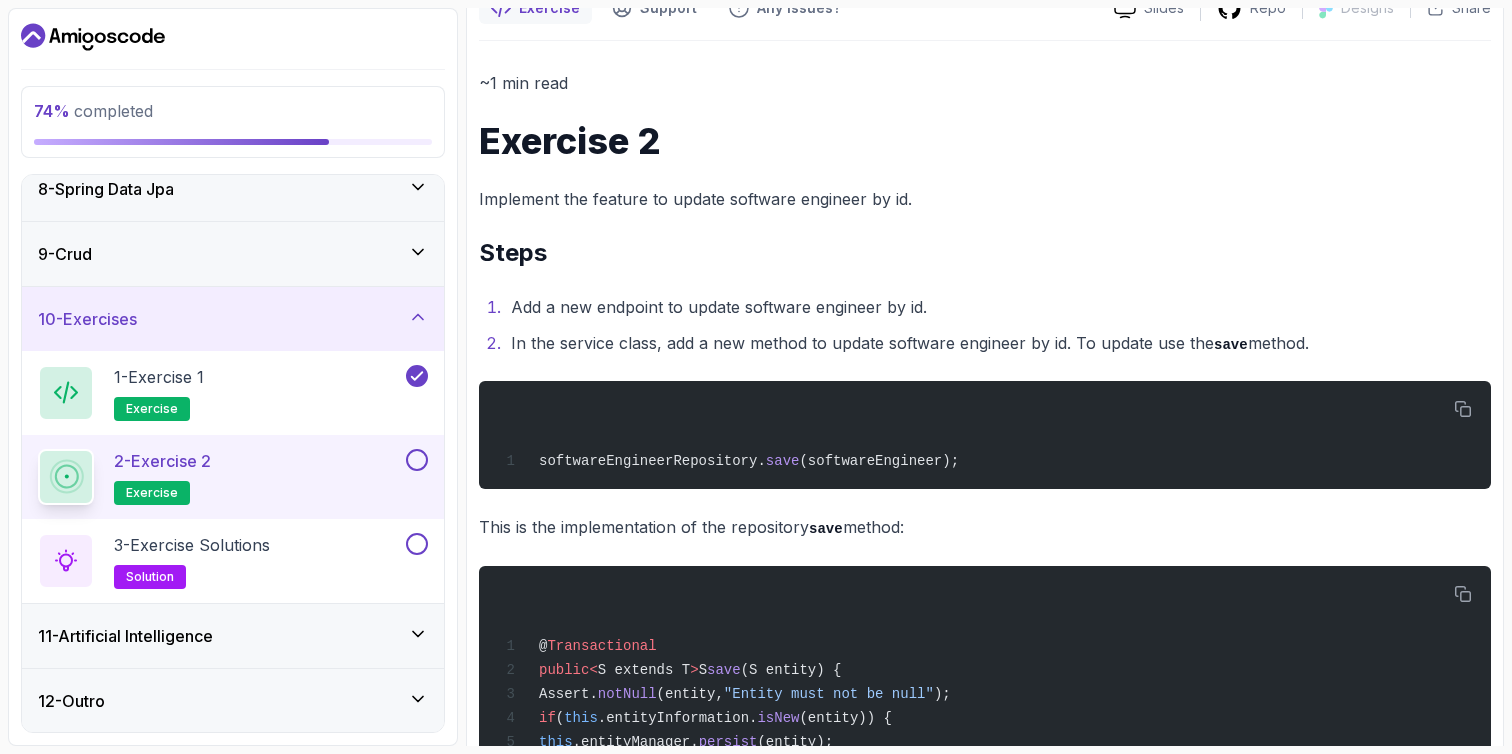 scroll, scrollTop: 182, scrollLeft: 0, axis: vertical 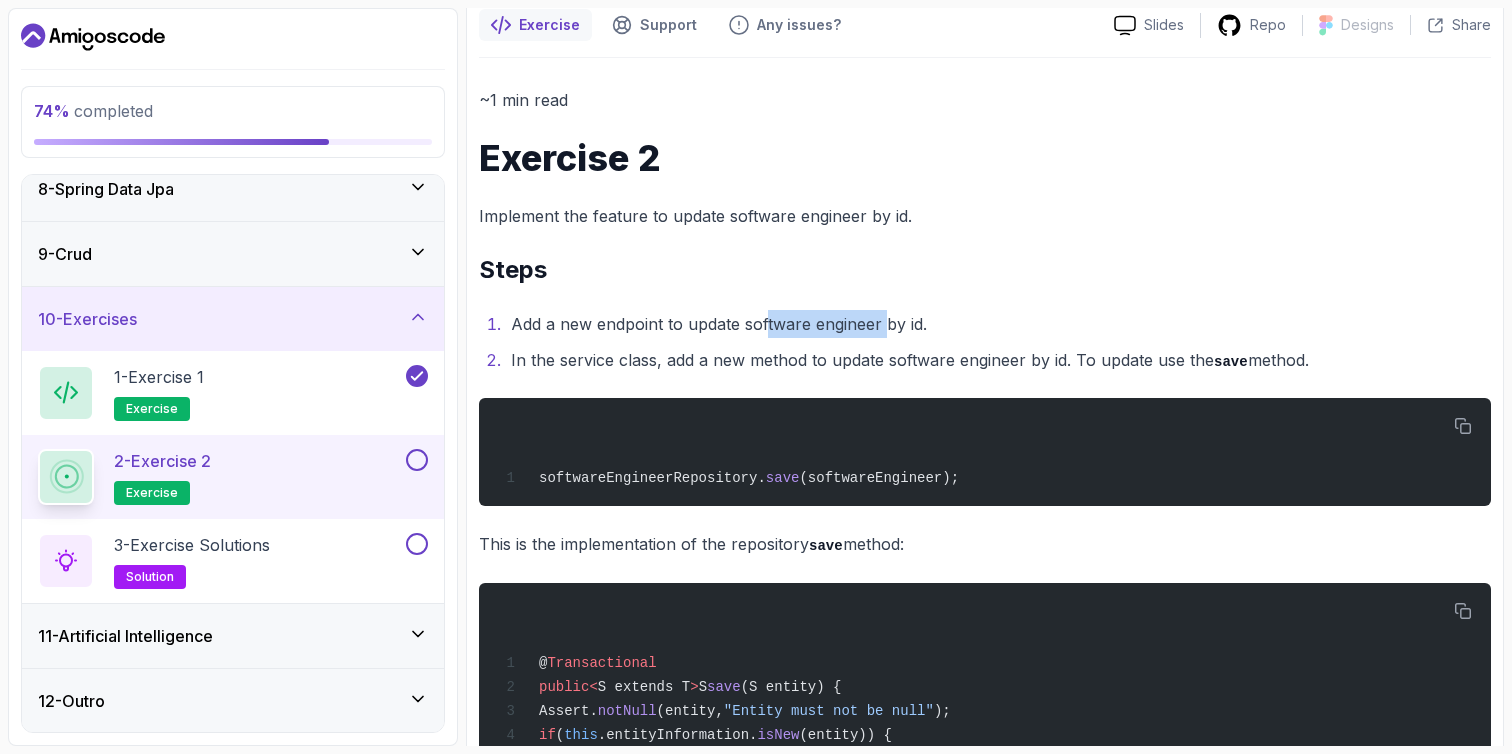 drag, startPoint x: 812, startPoint y: 325, endPoint x: 896, endPoint y: 322, distance: 84.05355 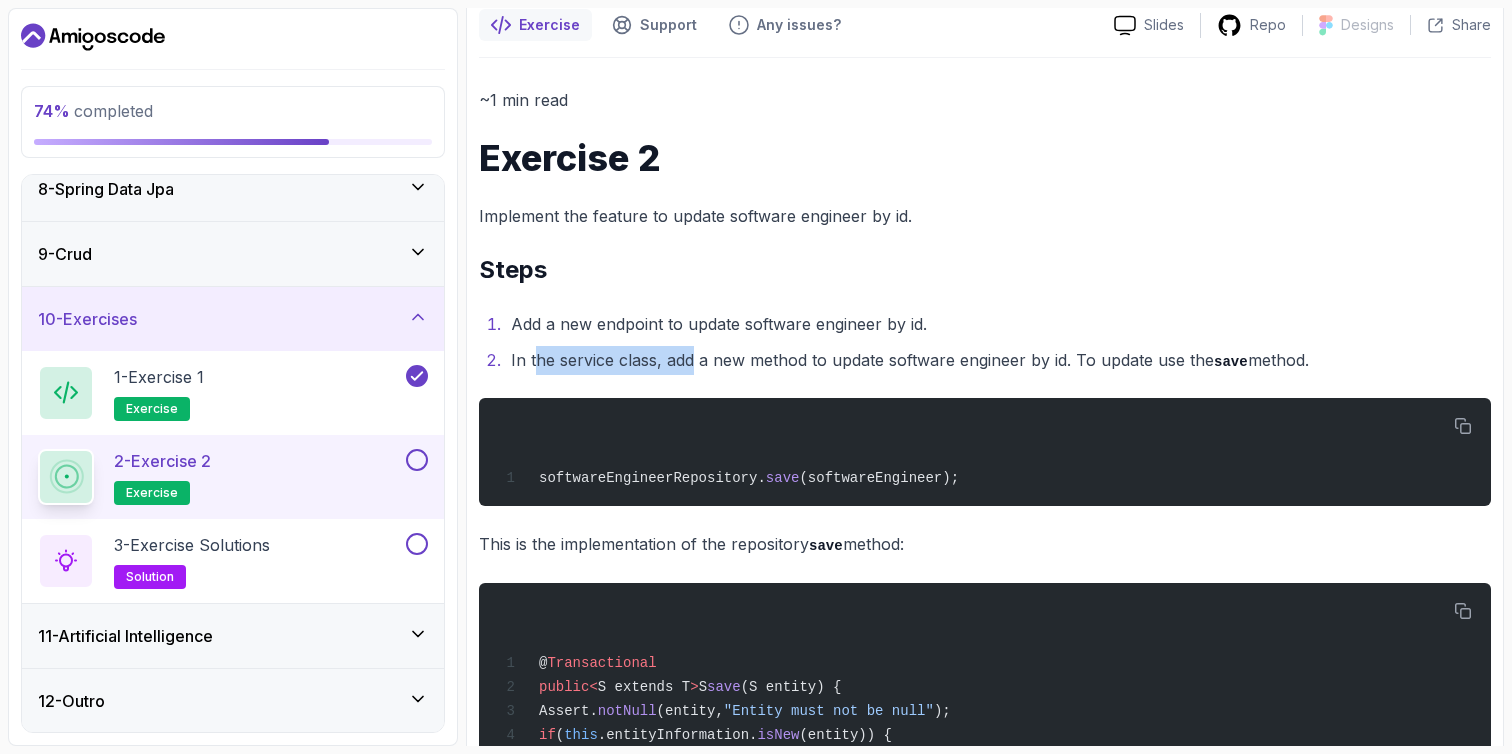 drag, startPoint x: 537, startPoint y: 358, endPoint x: 694, endPoint y: 354, distance: 157.05095 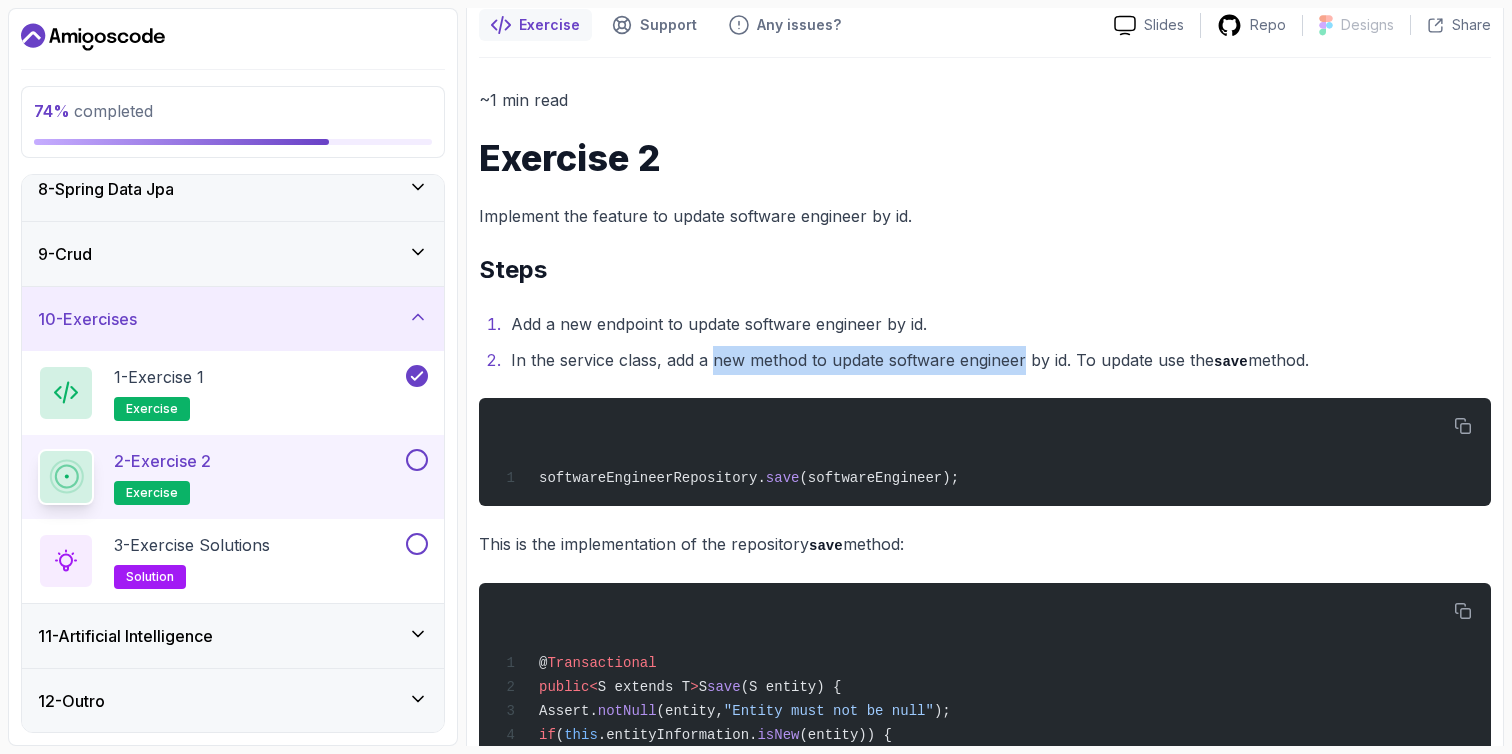 drag, startPoint x: 710, startPoint y: 354, endPoint x: 1023, endPoint y: 360, distance: 313.0575 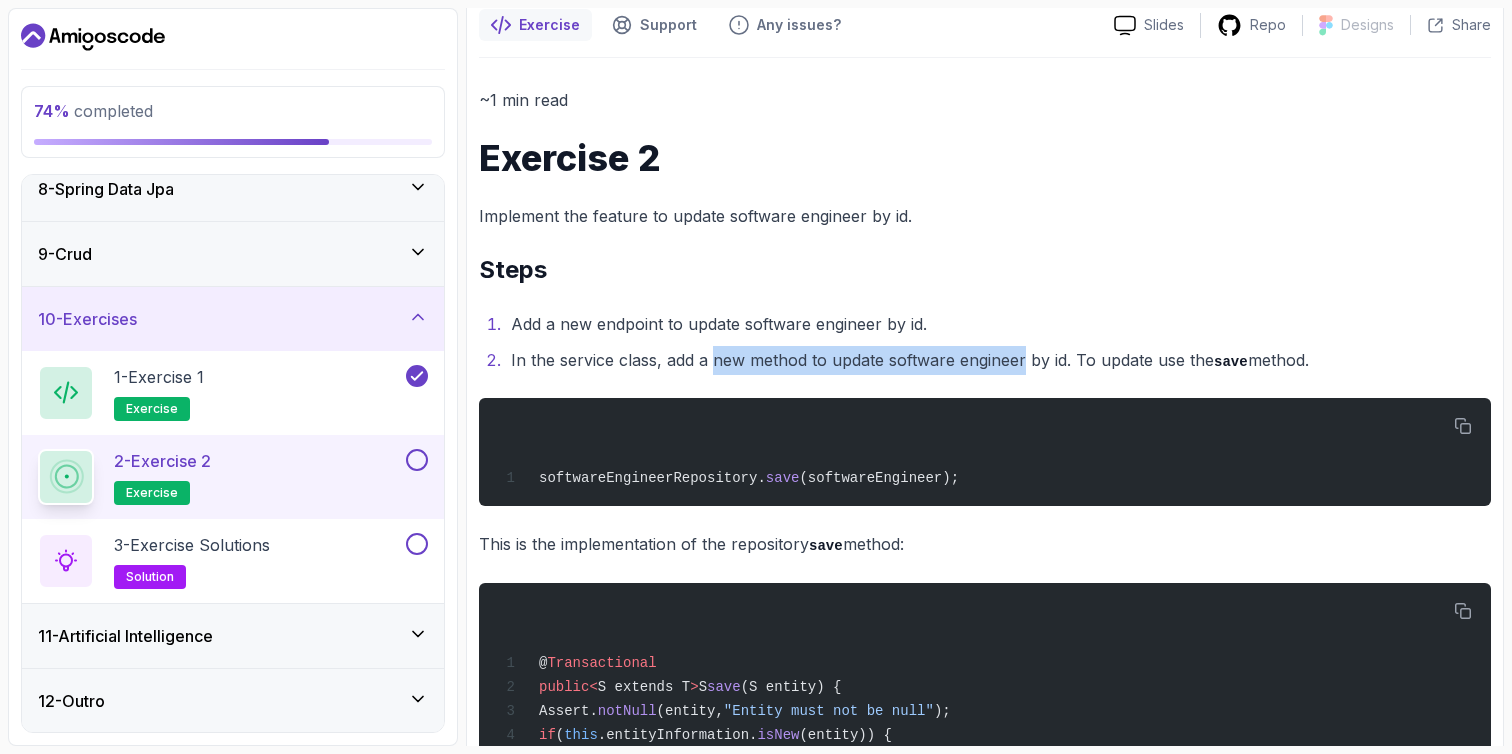click on "In the service class, add a new method to update software engineer by id.
To update use the  save  method." at bounding box center [998, 360] 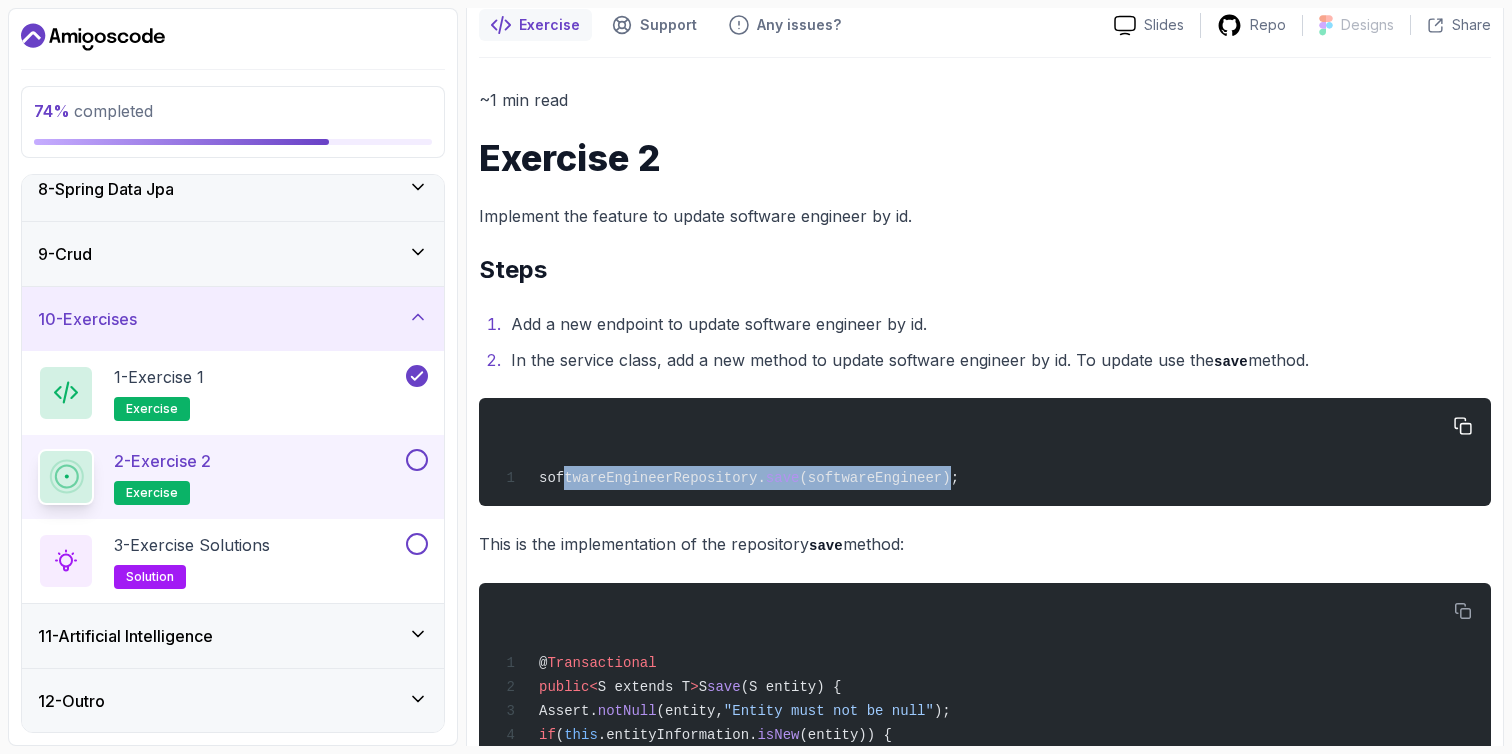 drag, startPoint x: 671, startPoint y: 476, endPoint x: 967, endPoint y: 478, distance: 296.00674 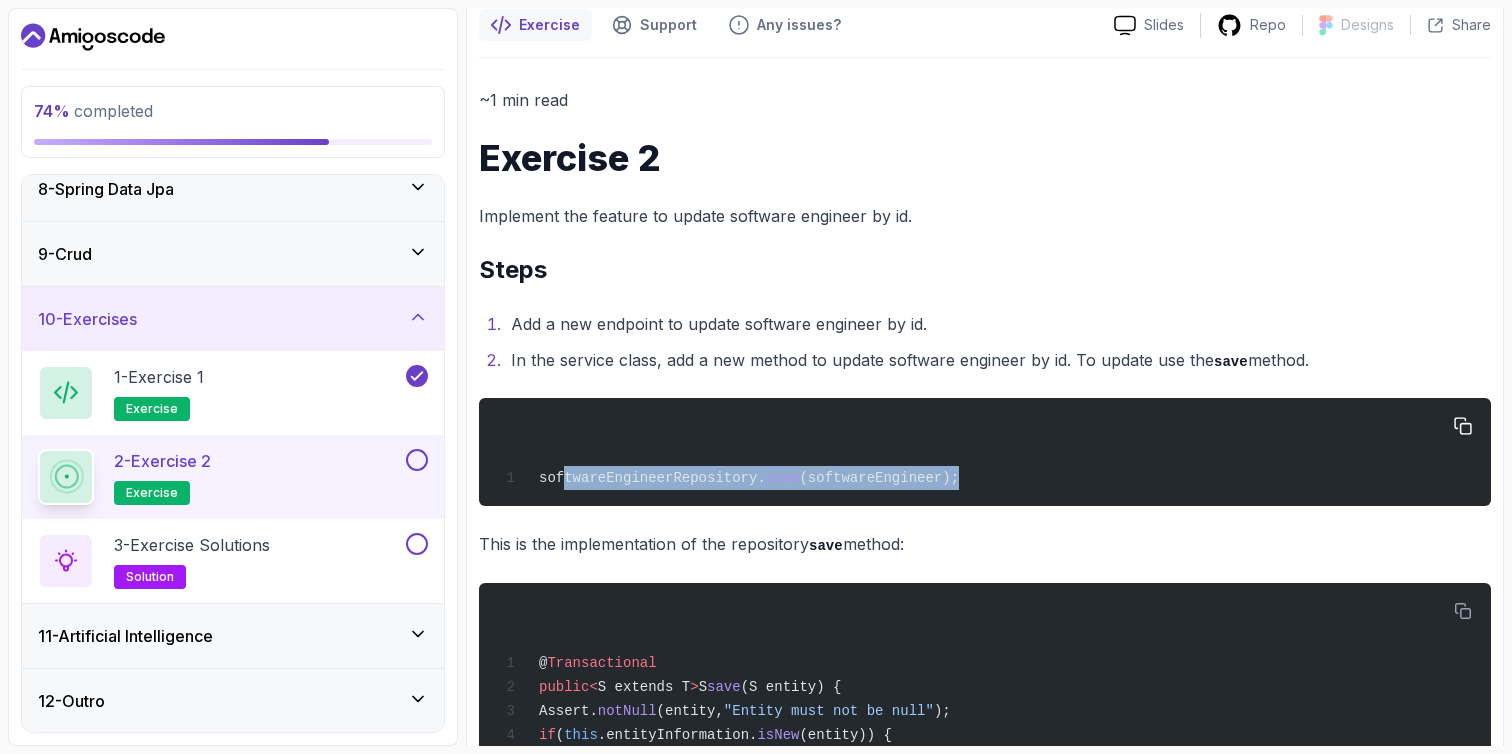 click on "softwareEngineerRepository. save (softwareEngineer);" at bounding box center [985, 452] 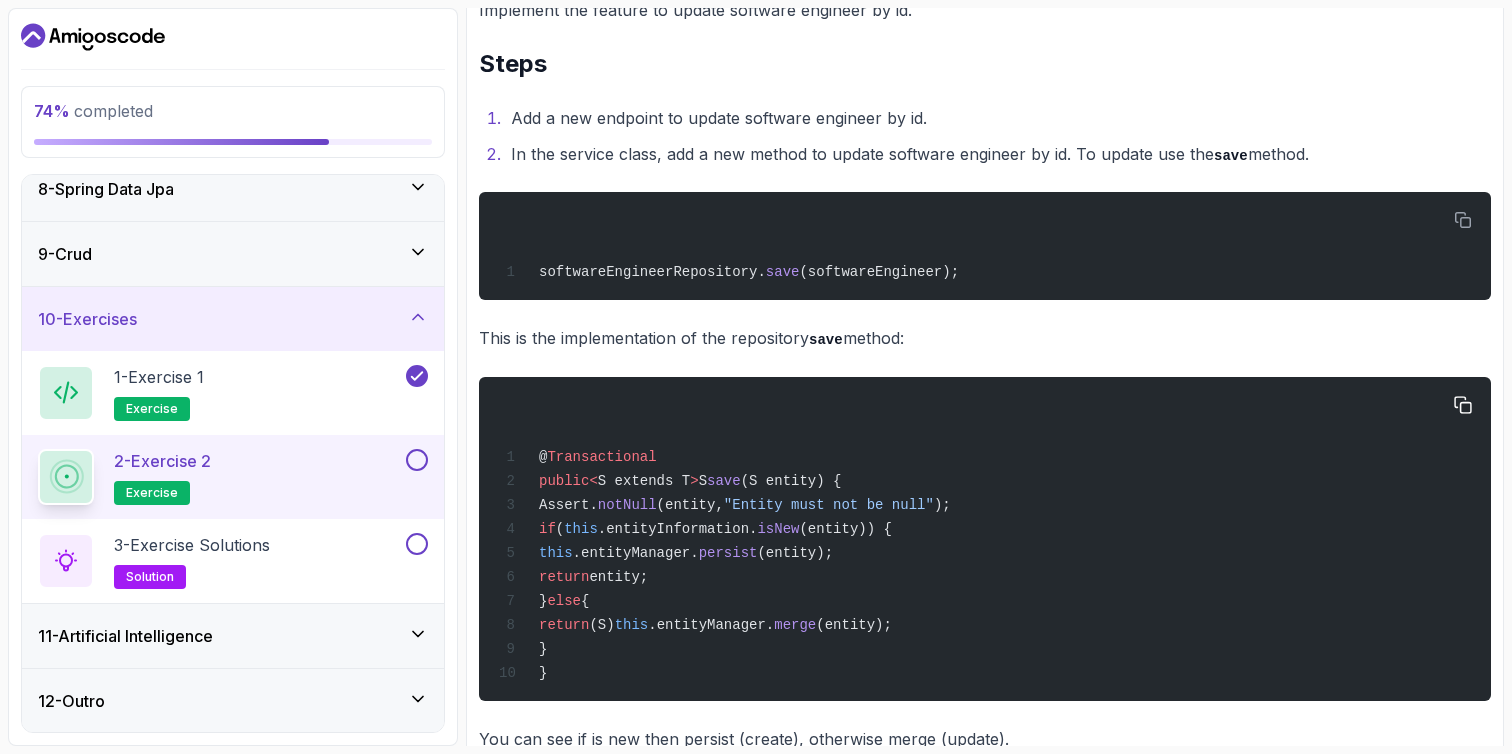scroll, scrollTop: 390, scrollLeft: 0, axis: vertical 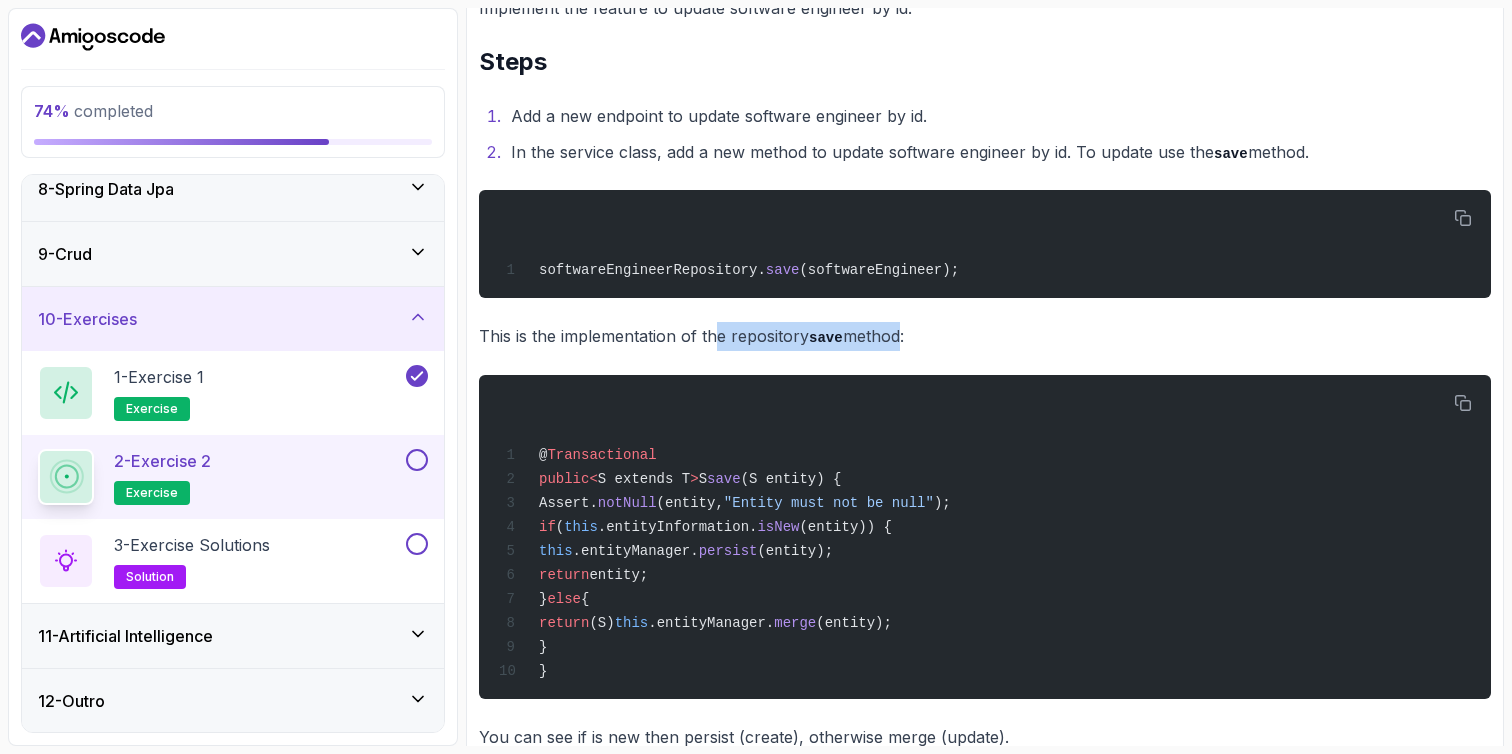 drag, startPoint x: 717, startPoint y: 336, endPoint x: 904, endPoint y: 339, distance: 187.02406 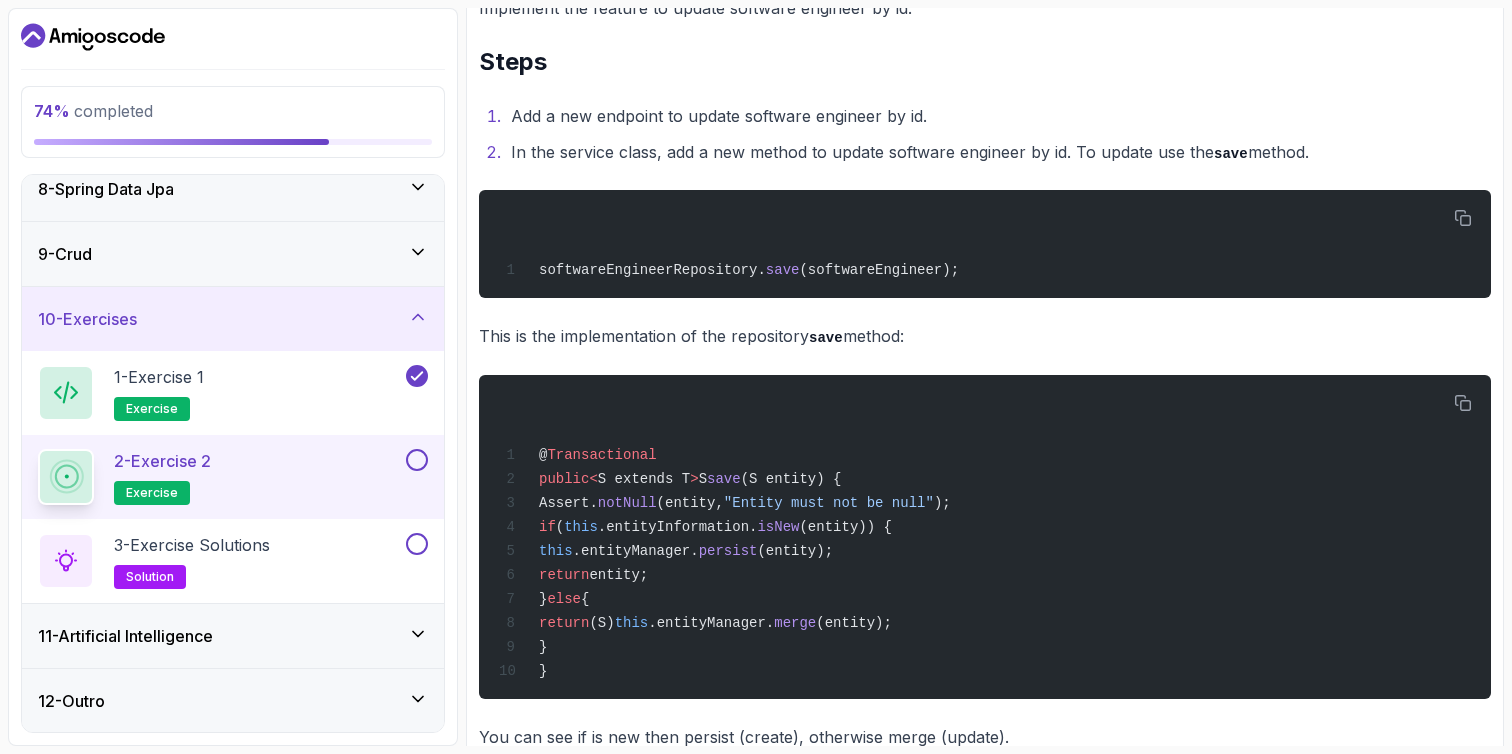 click on "This is the implementation of the repository  save  method:" at bounding box center [985, 336] 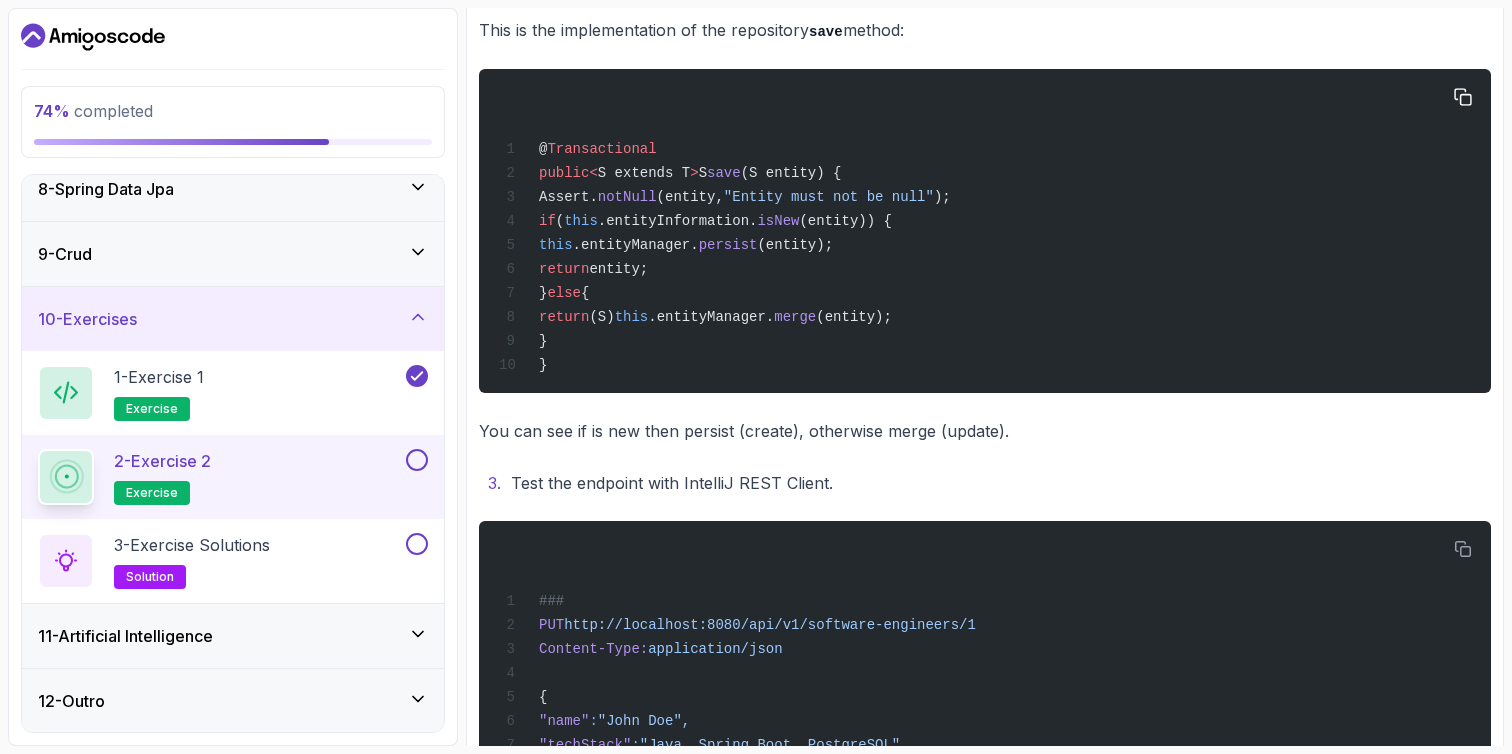scroll, scrollTop: 697, scrollLeft: 0, axis: vertical 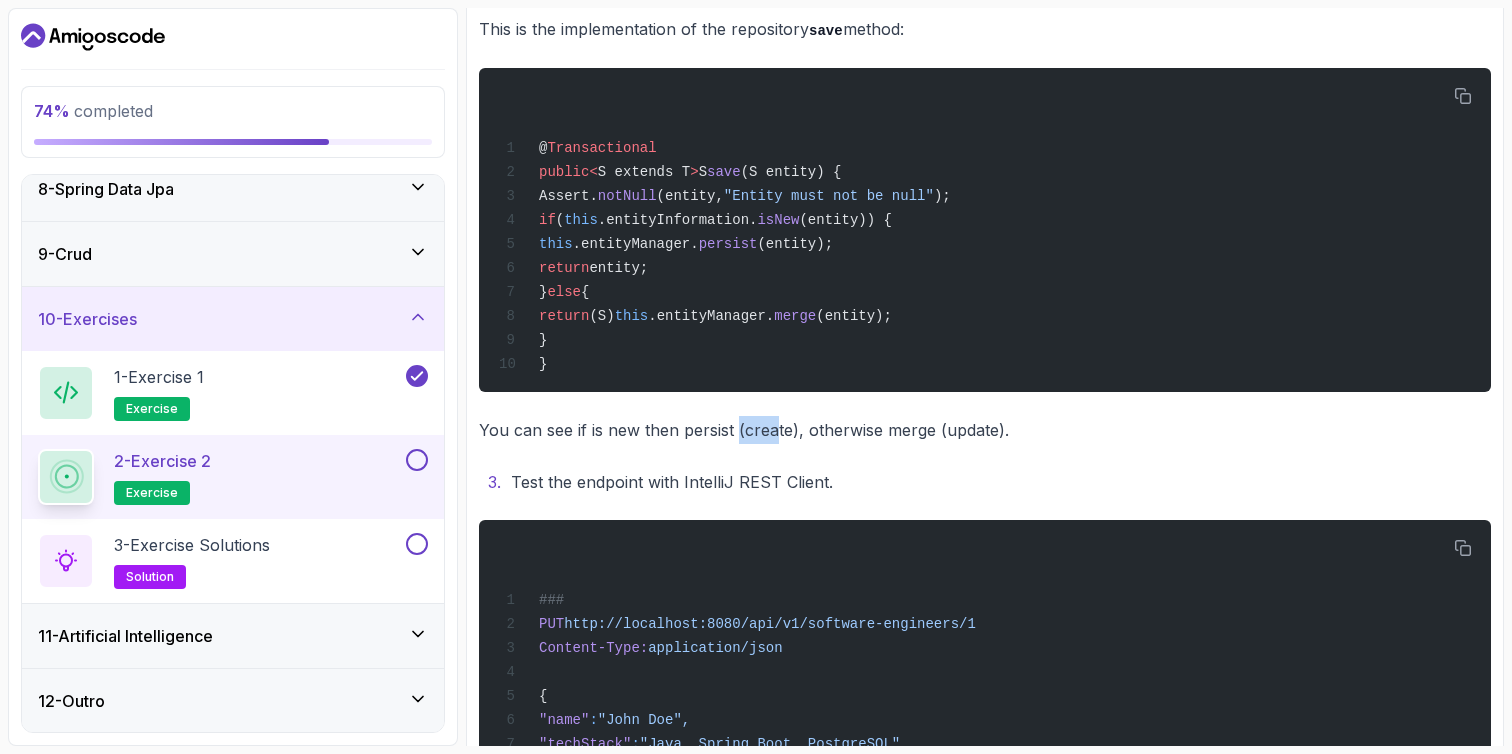 drag, startPoint x: 737, startPoint y: 445, endPoint x: 776, endPoint y: 446, distance: 39.012817 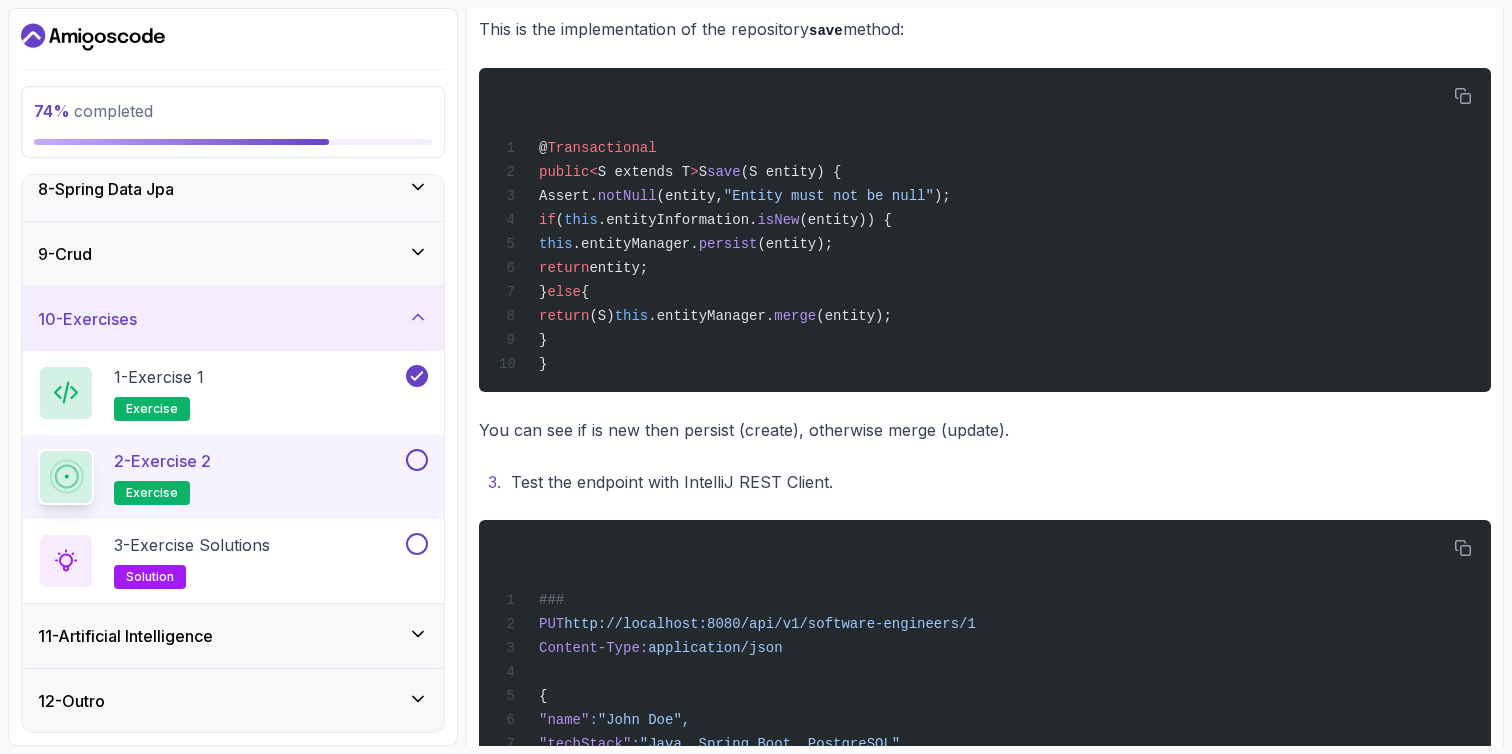 drag, startPoint x: 873, startPoint y: 445, endPoint x: 1086, endPoint y: 443, distance: 213.00938 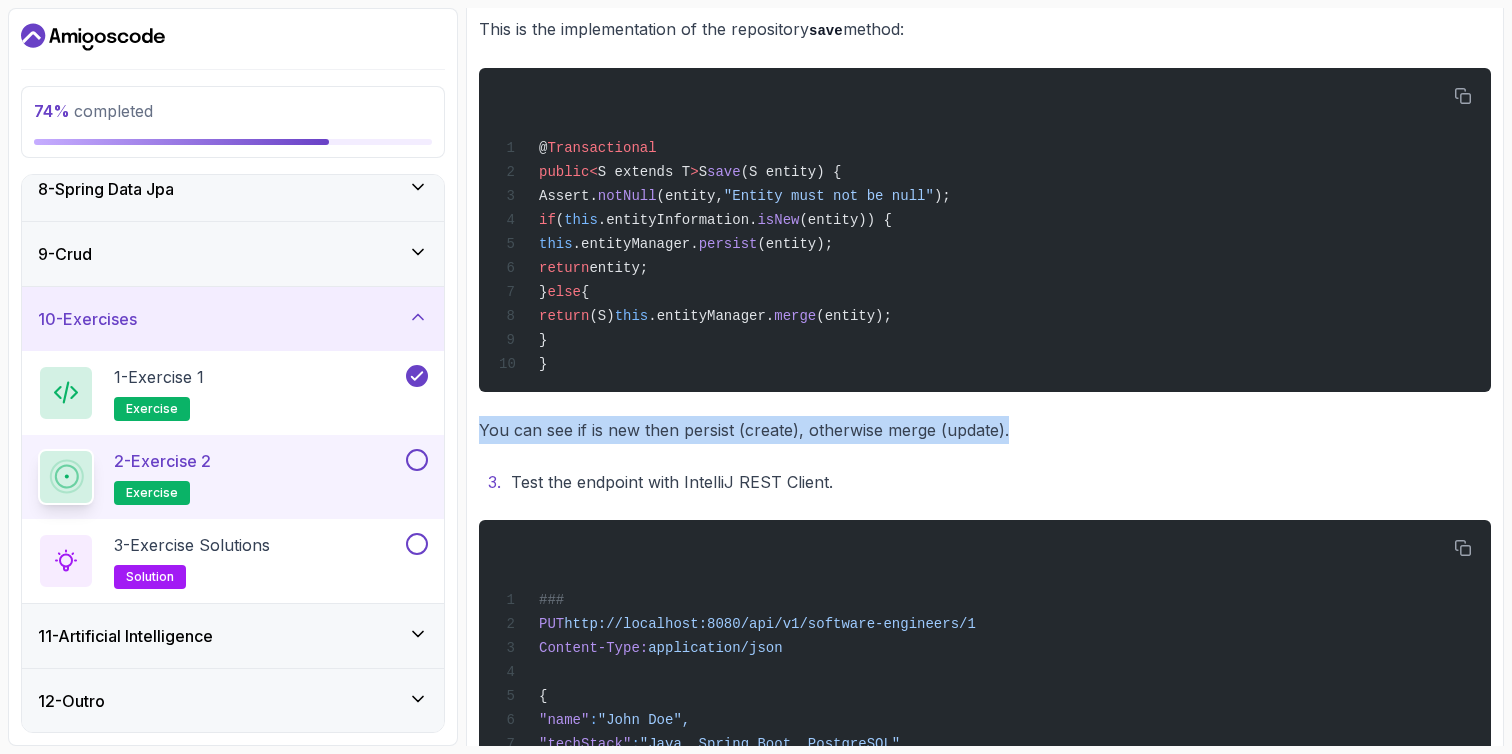 drag, startPoint x: 1049, startPoint y: 439, endPoint x: 481, endPoint y: 447, distance: 568.05634 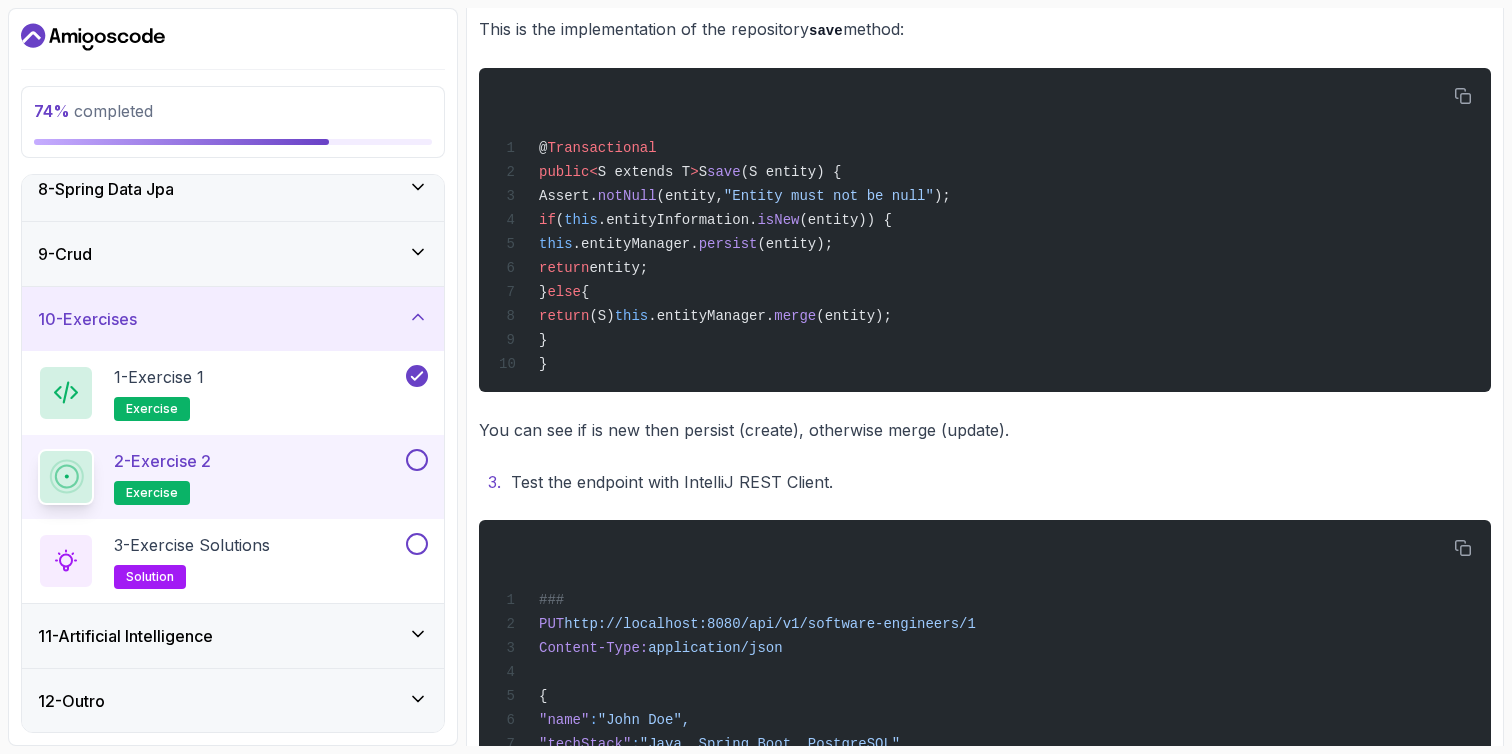 click on "Test the endpoint with IntelliJ REST Client." at bounding box center (998, 482) 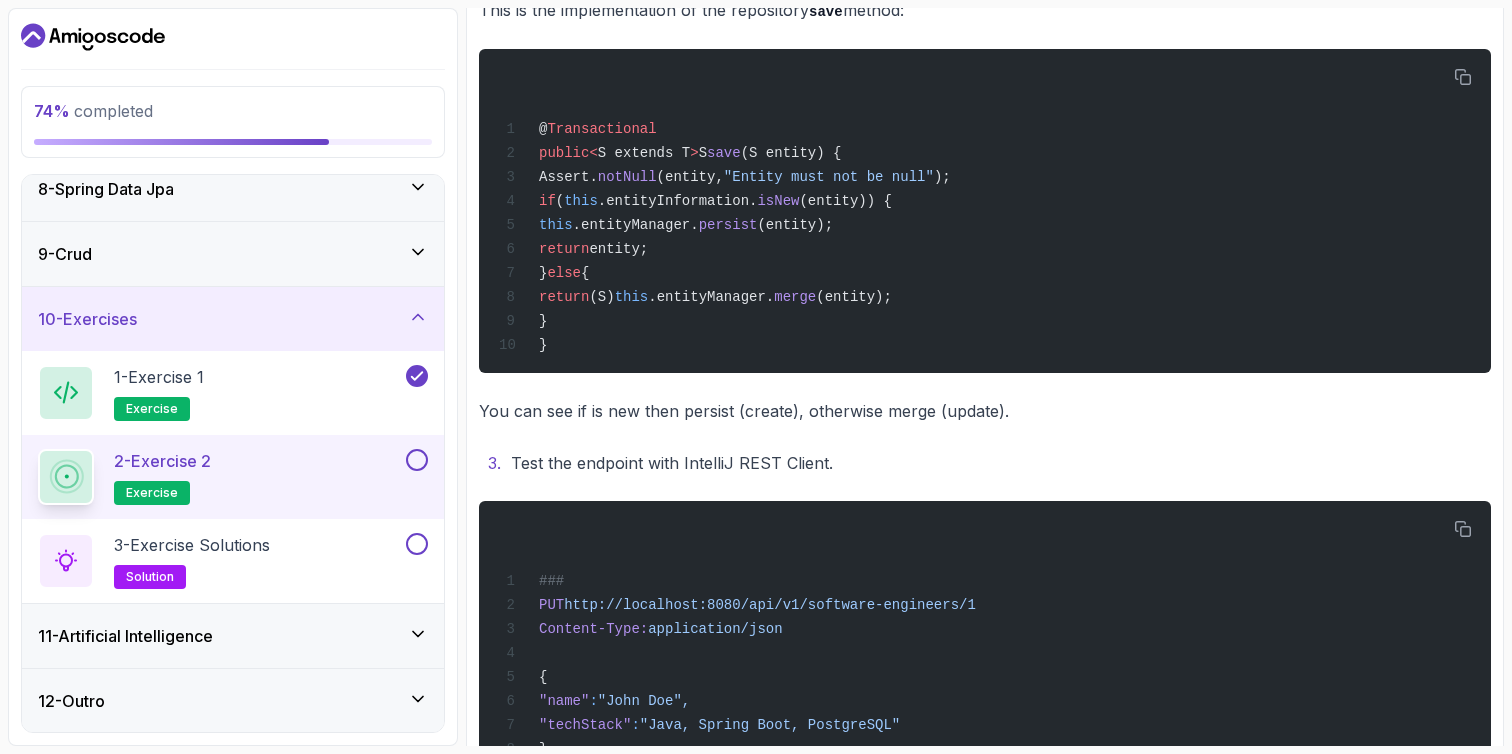 scroll, scrollTop: 806, scrollLeft: 0, axis: vertical 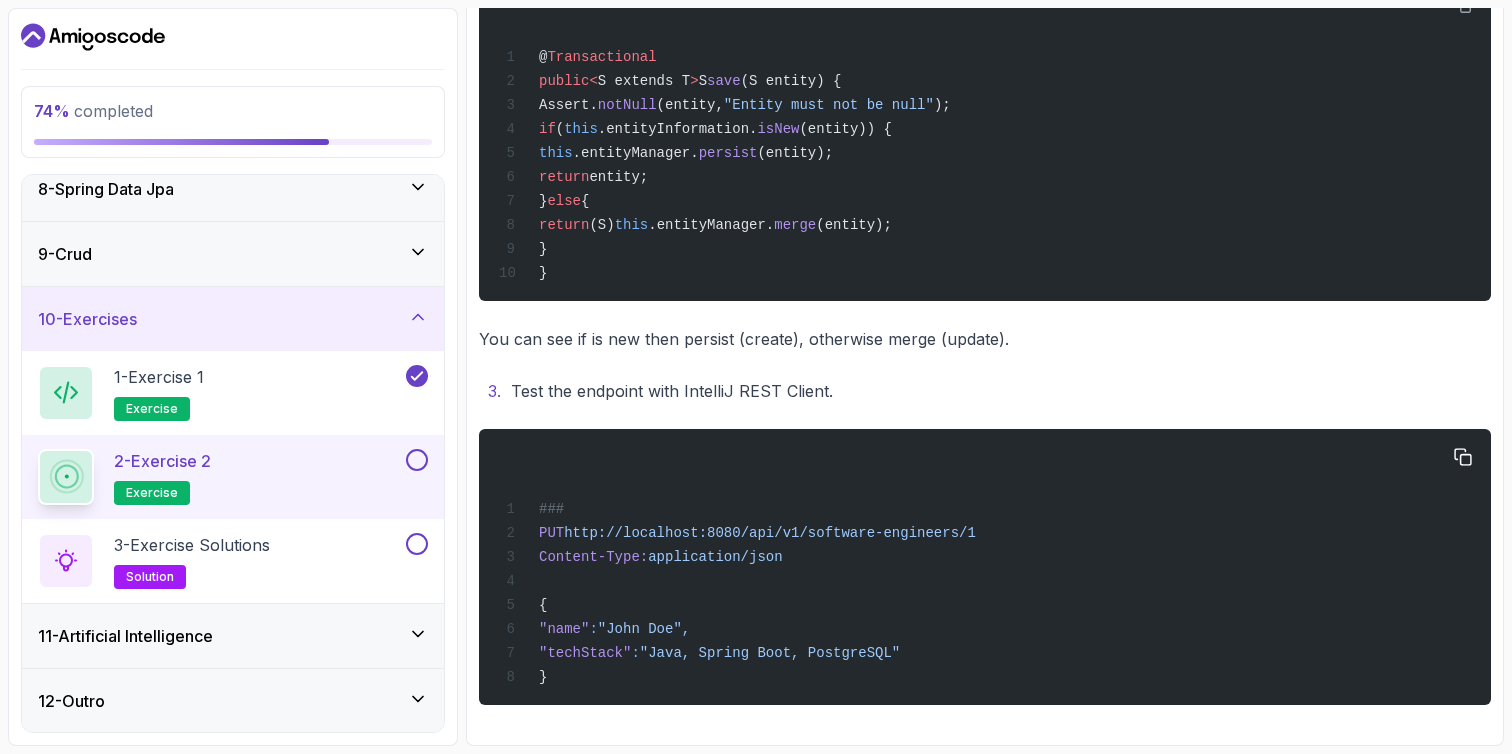 drag, startPoint x: 543, startPoint y: 596, endPoint x: 554, endPoint y: 680, distance: 84.71718 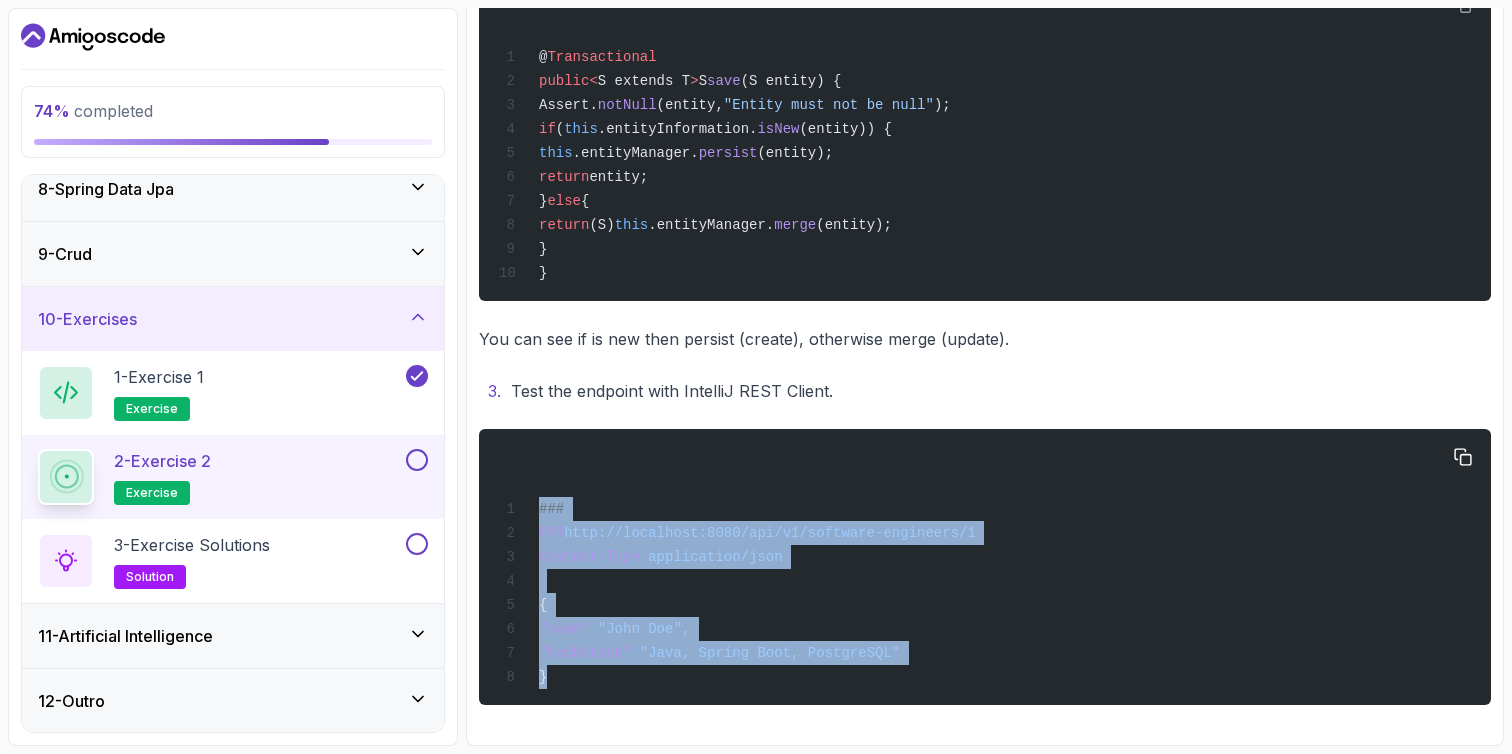 drag, startPoint x: 554, startPoint y: 680, endPoint x: 518, endPoint y: 504, distance: 179.64409 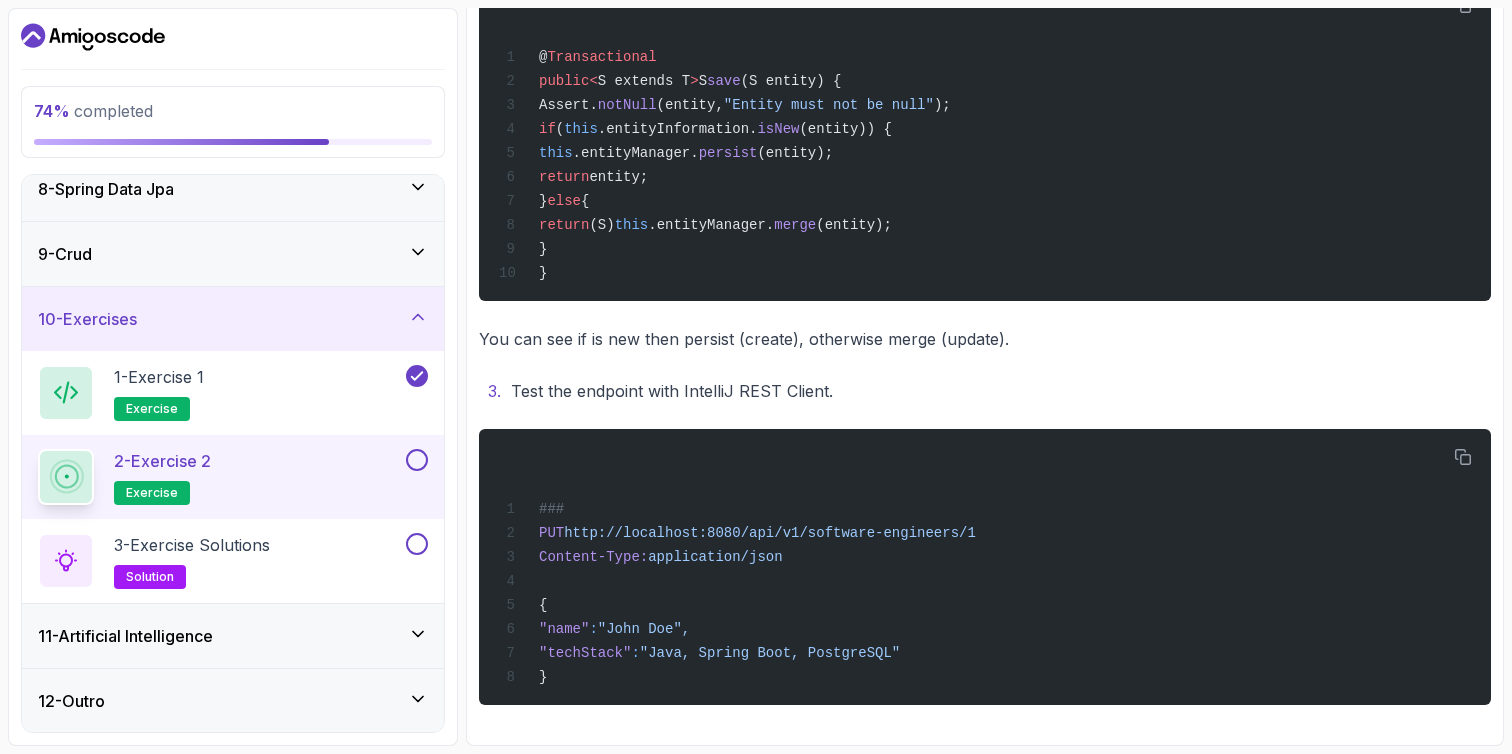 click at bounding box center (417, 460) 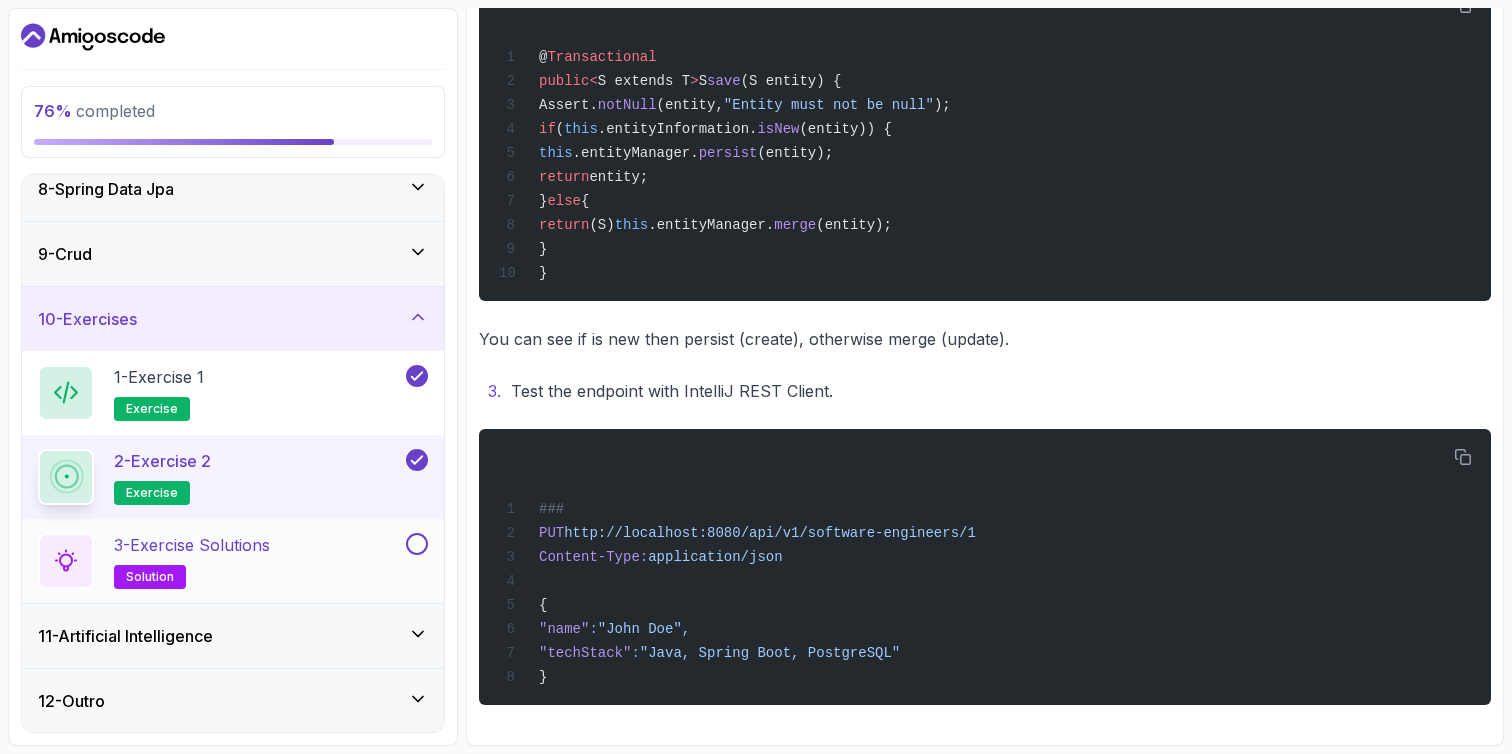 click on "3  -  Exercise Solutions solution" at bounding box center [220, 561] 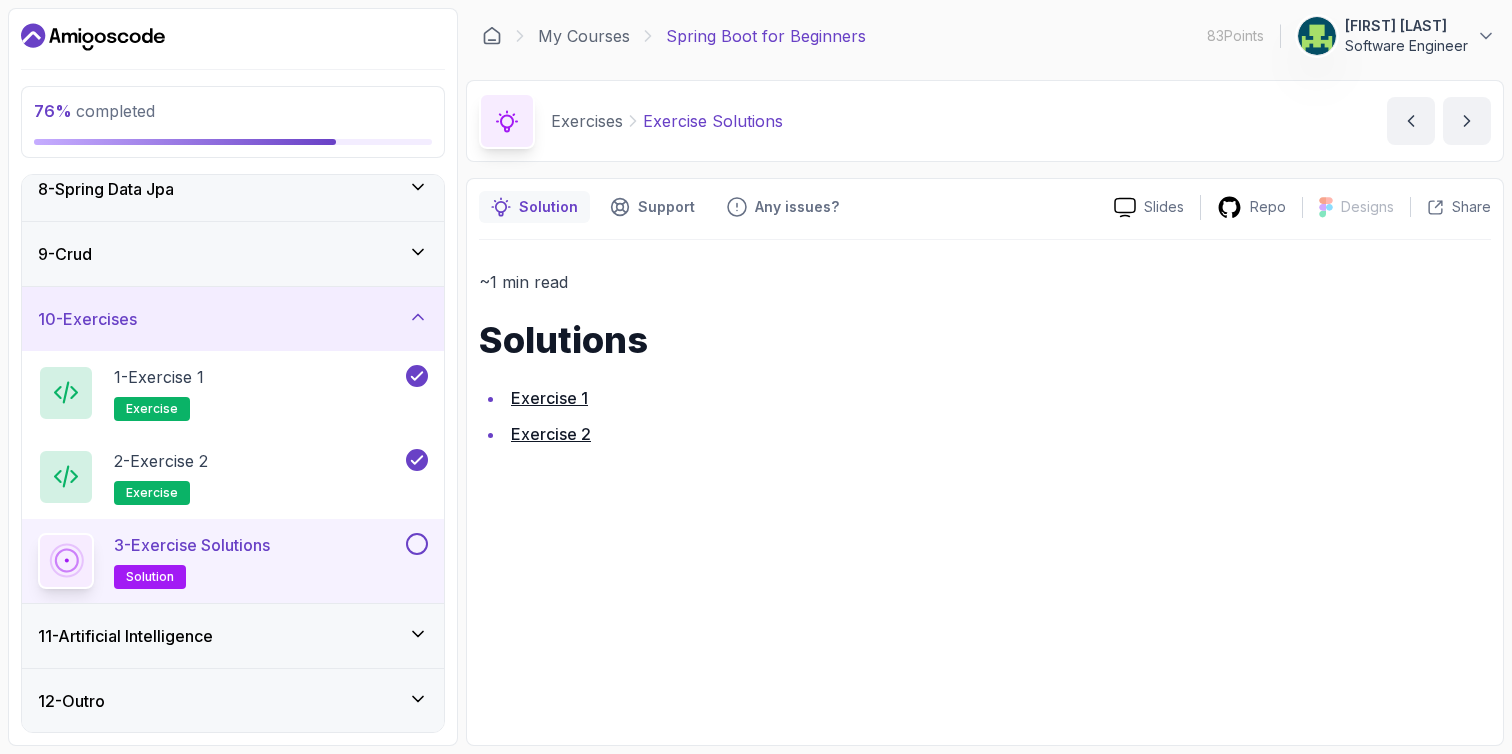 click on "Exercise 2" at bounding box center (551, 434) 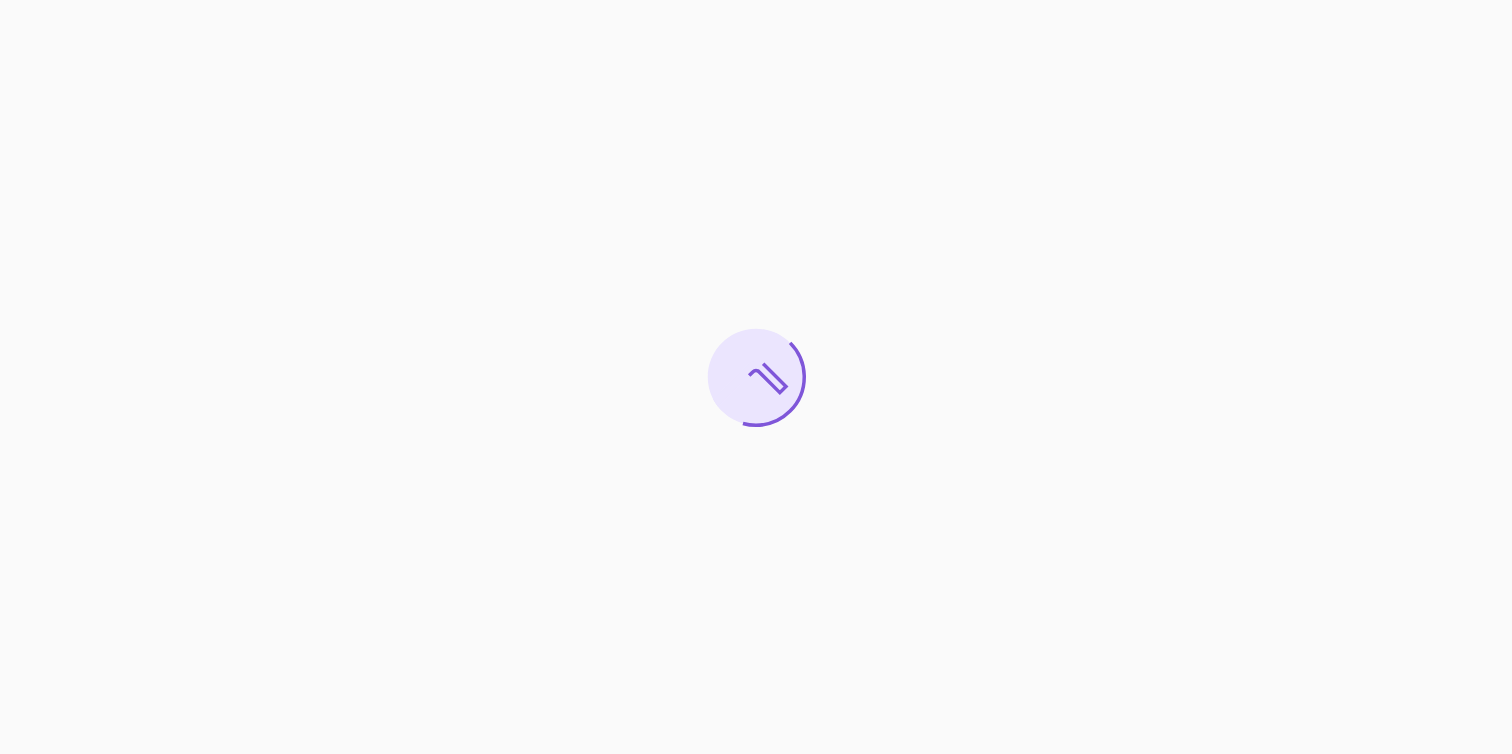 scroll, scrollTop: 0, scrollLeft: 0, axis: both 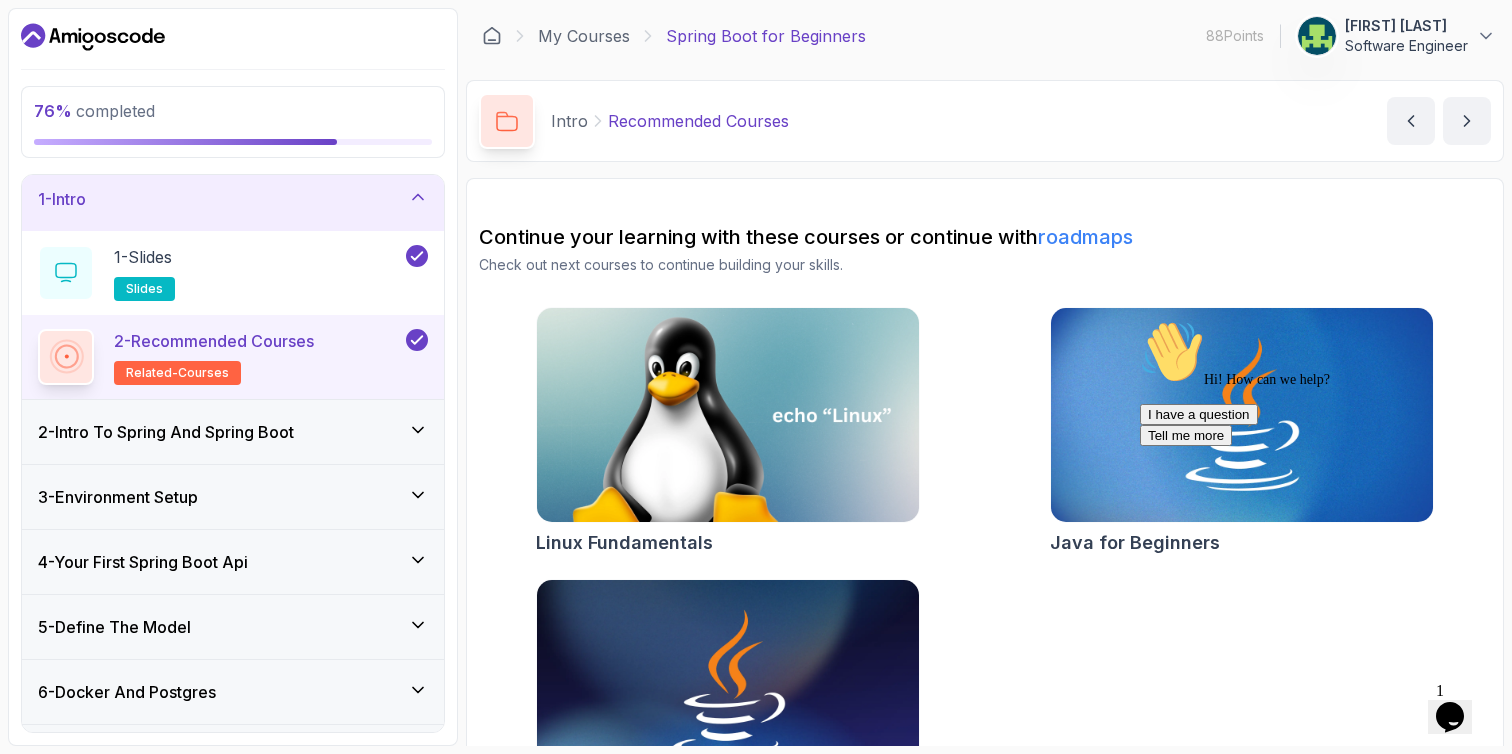 click on "2  -  Intro To Spring And Spring Boot" at bounding box center (233, 432) 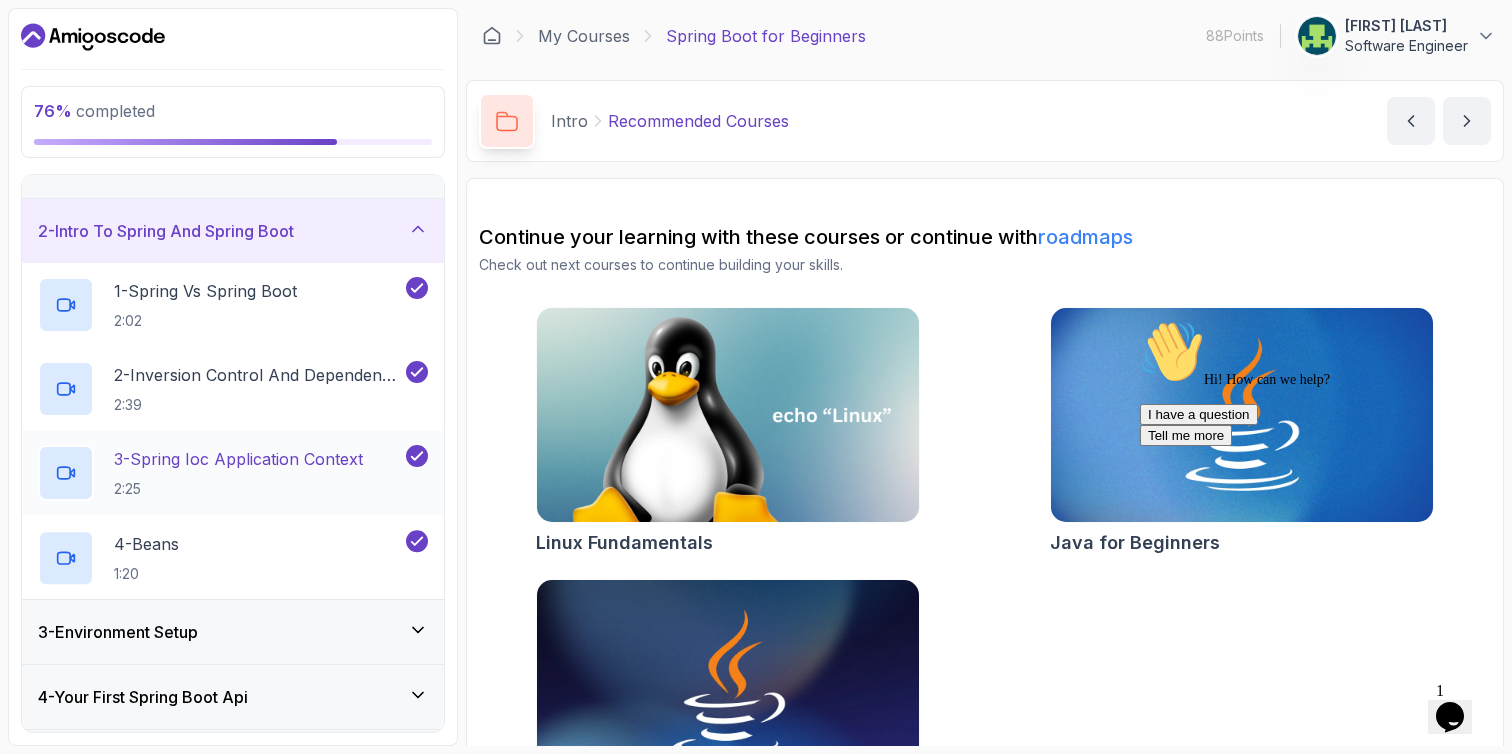 scroll, scrollTop: 359, scrollLeft: 0, axis: vertical 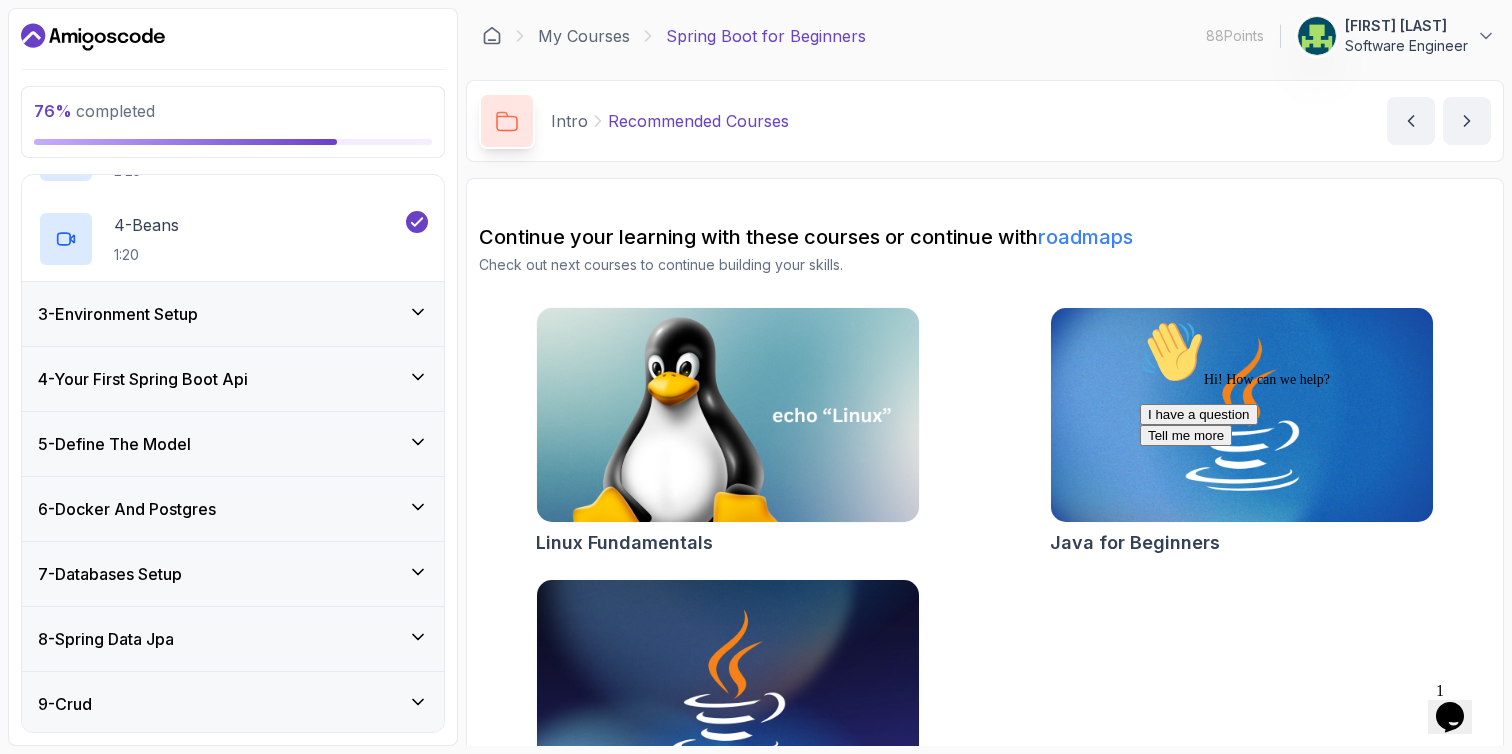 click on "7  -  Databases Setup" at bounding box center (233, 574) 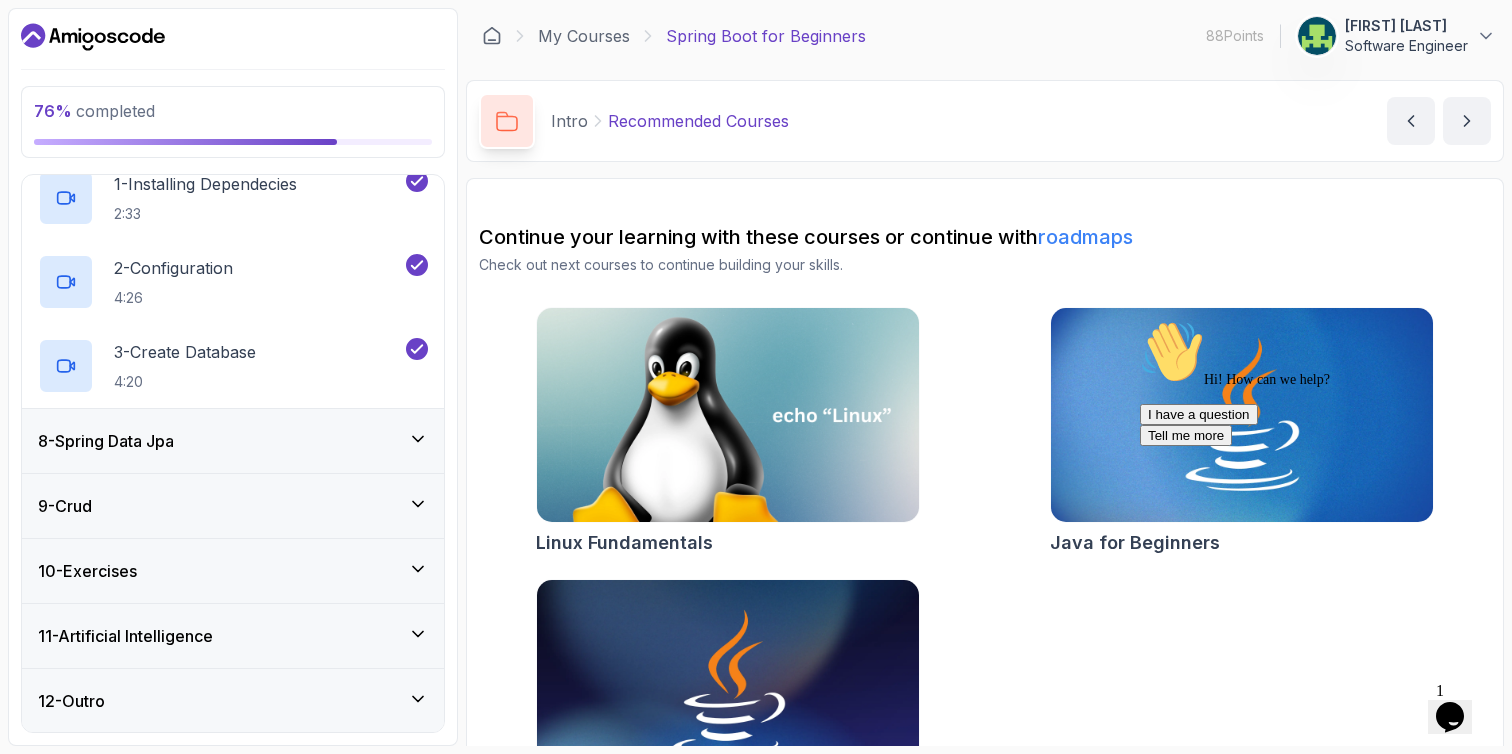 click on "10  -  Exercises" at bounding box center (233, 571) 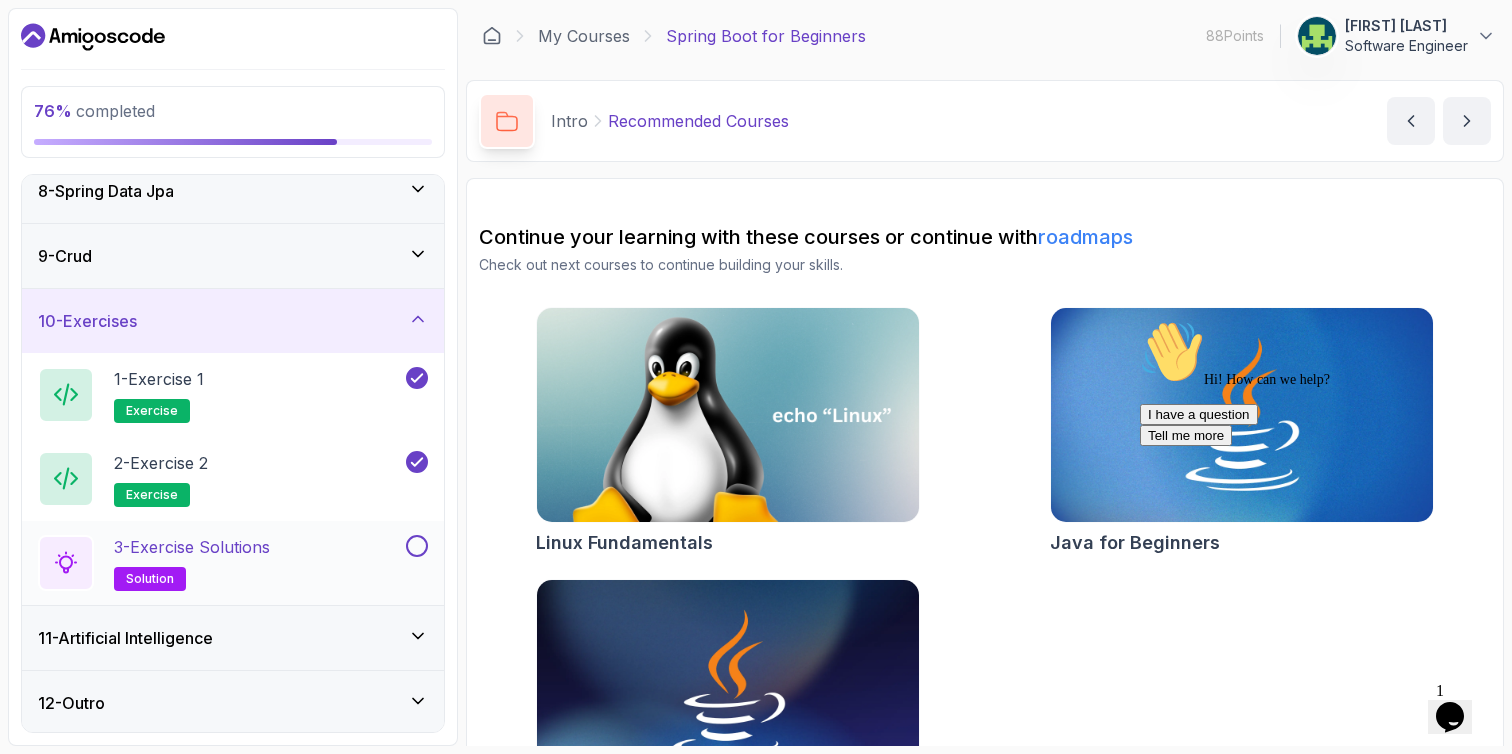 scroll, scrollTop: 473, scrollLeft: 0, axis: vertical 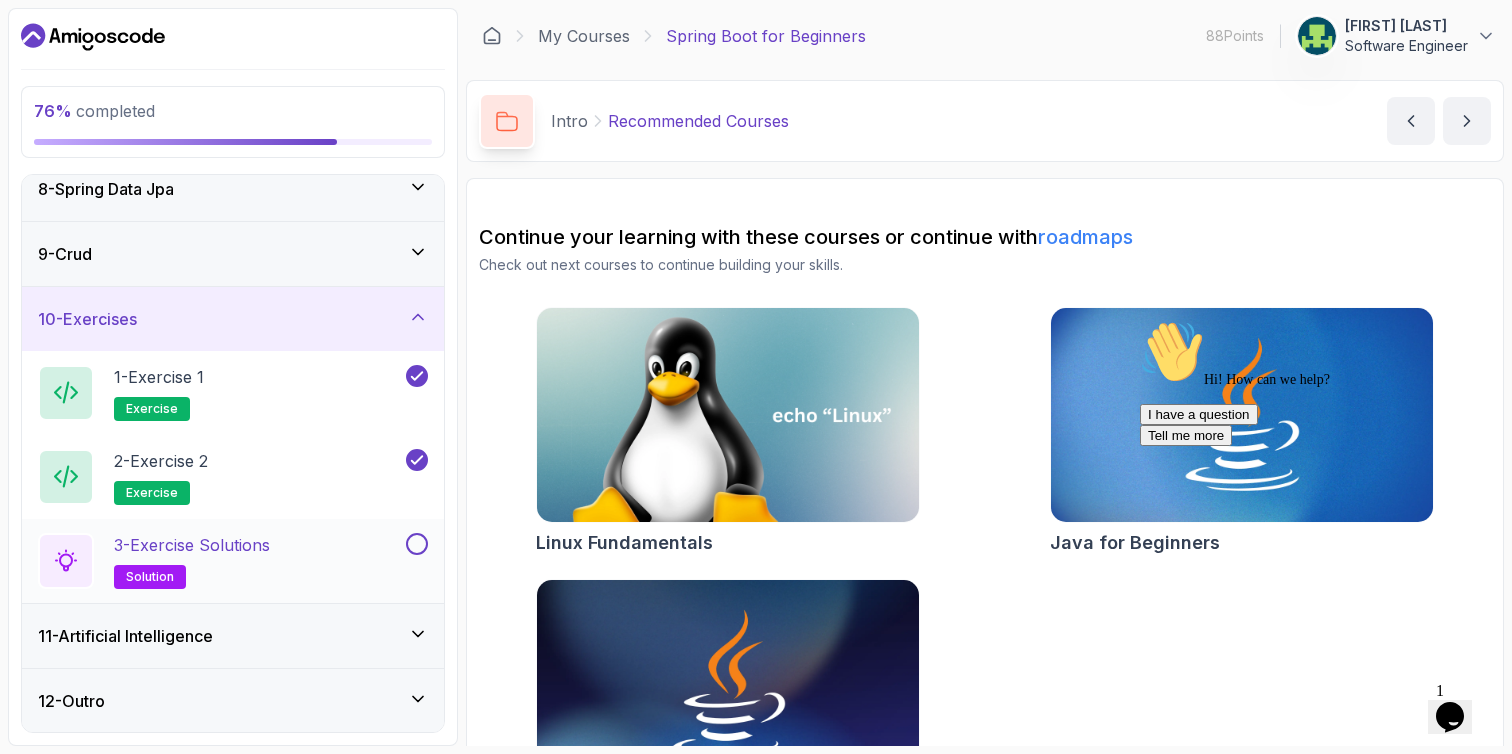 click at bounding box center (417, 544) 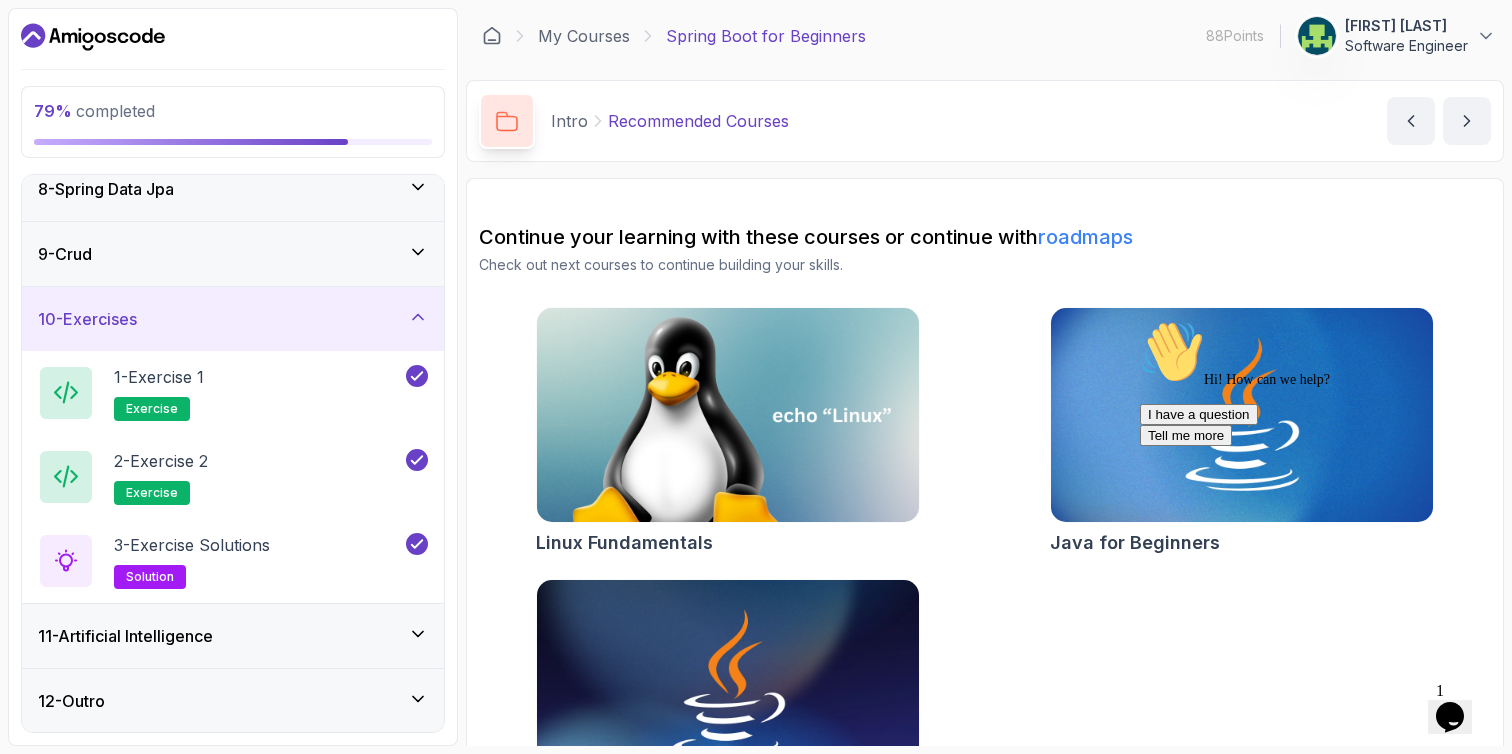 click on "11  -  Artificial Intelligence" at bounding box center [233, 636] 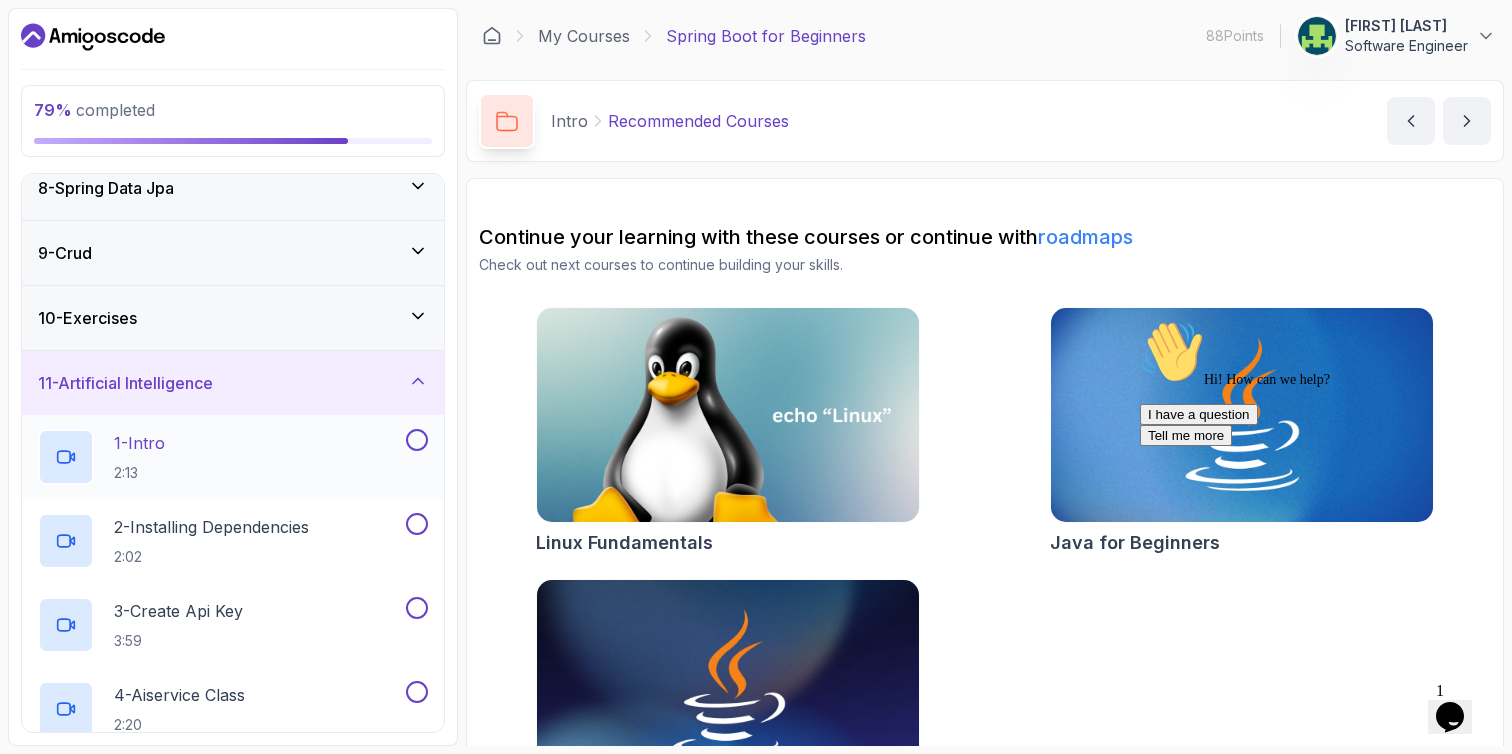 click on "1  -  Intro 2:13" at bounding box center [220, 457] 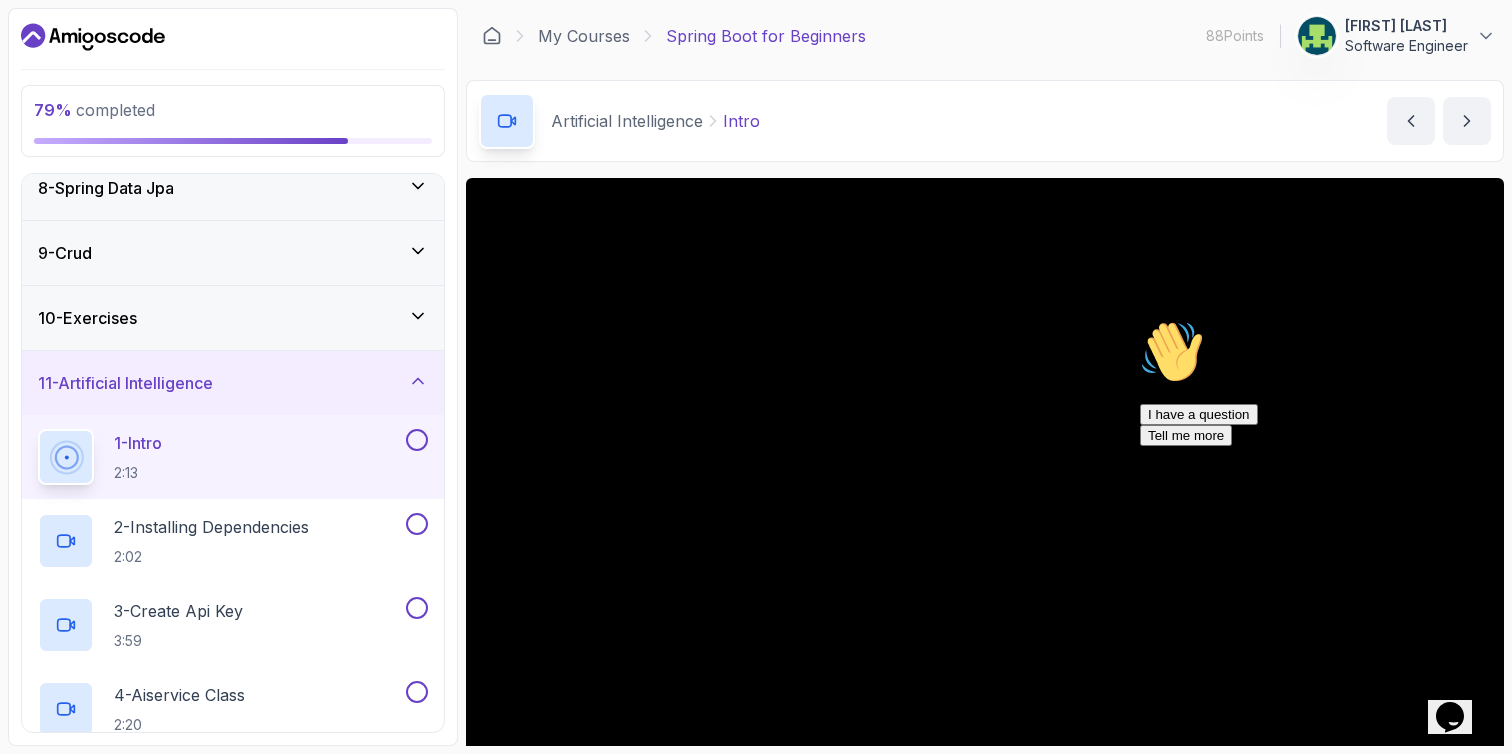 click at bounding box center [1140, 320] 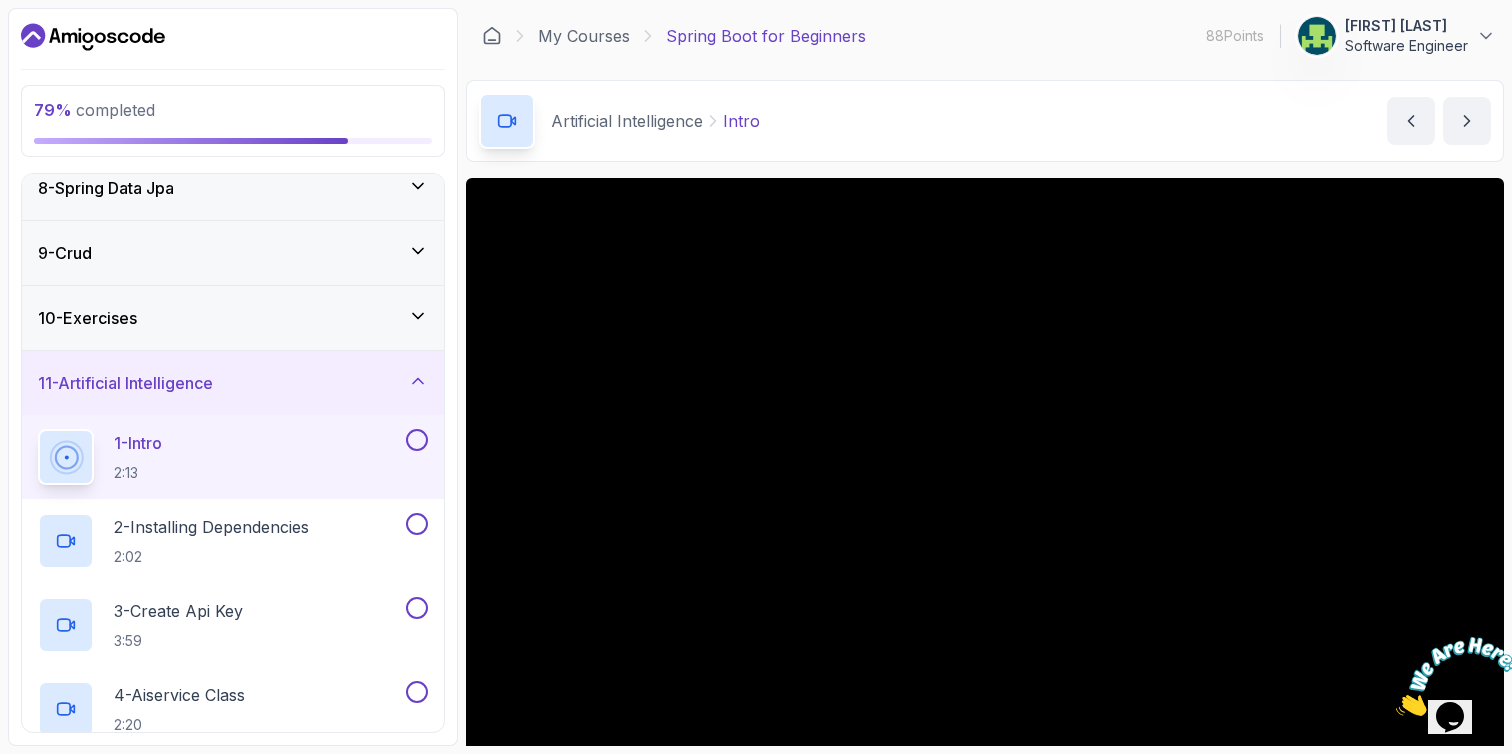 click at bounding box center (1396, 710) 